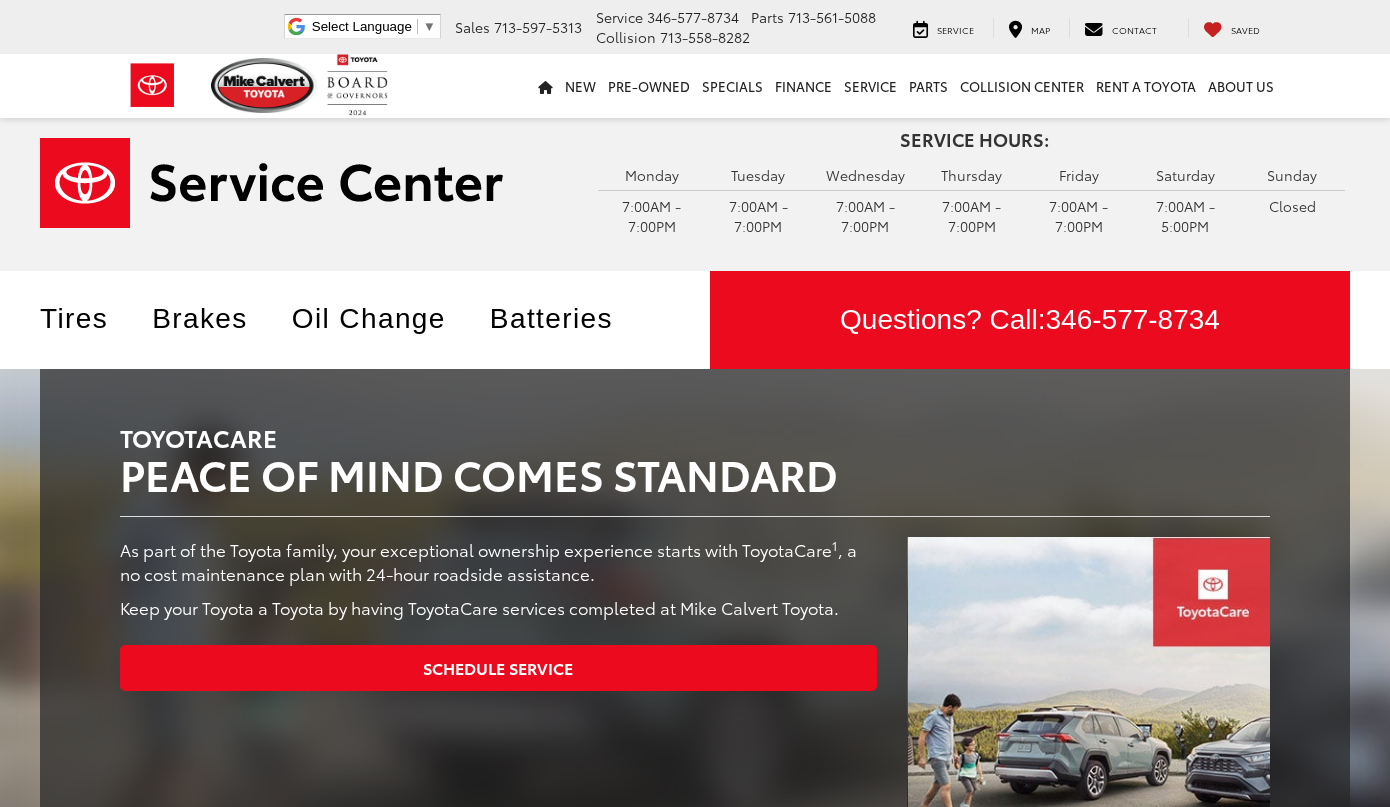 scroll, scrollTop: 0, scrollLeft: 0, axis: both 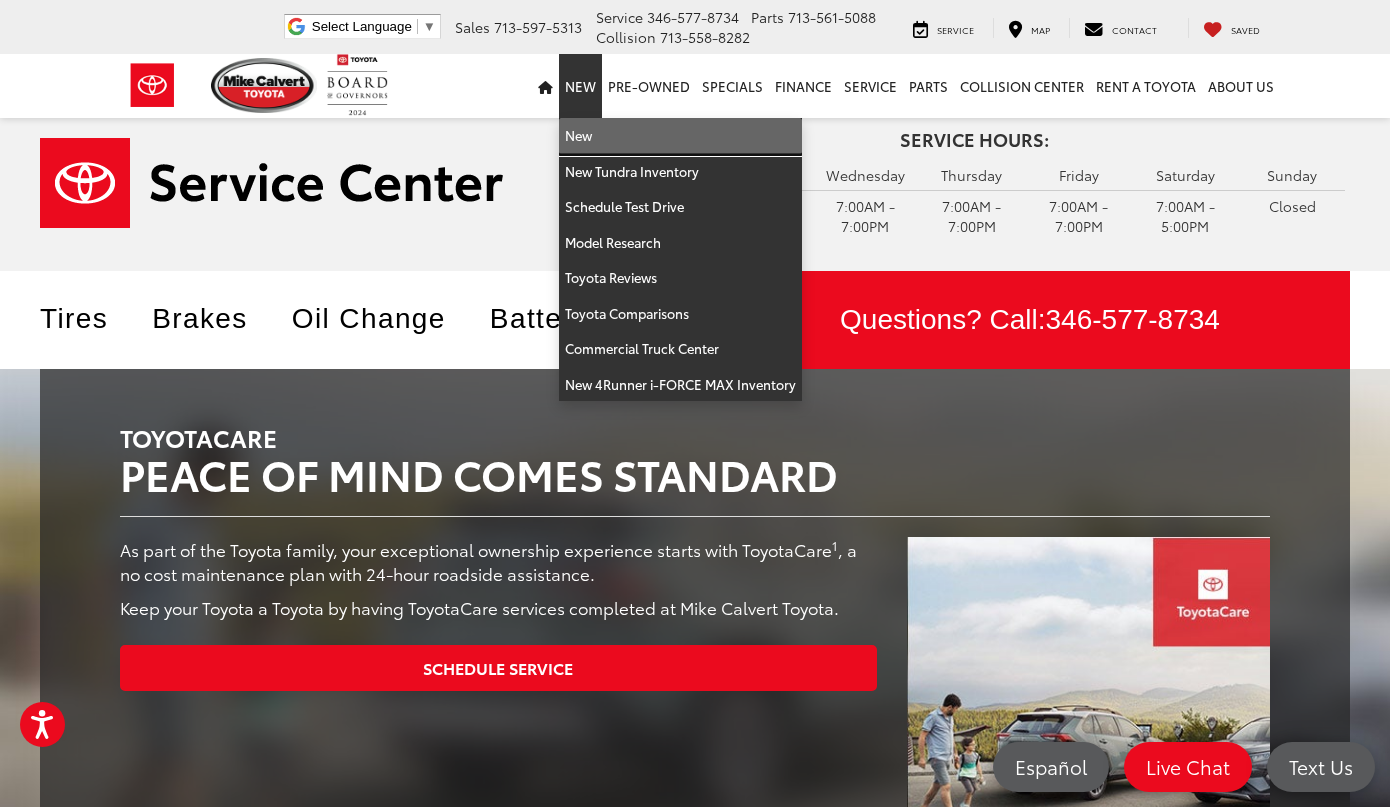 click on "New" at bounding box center (680, 136) 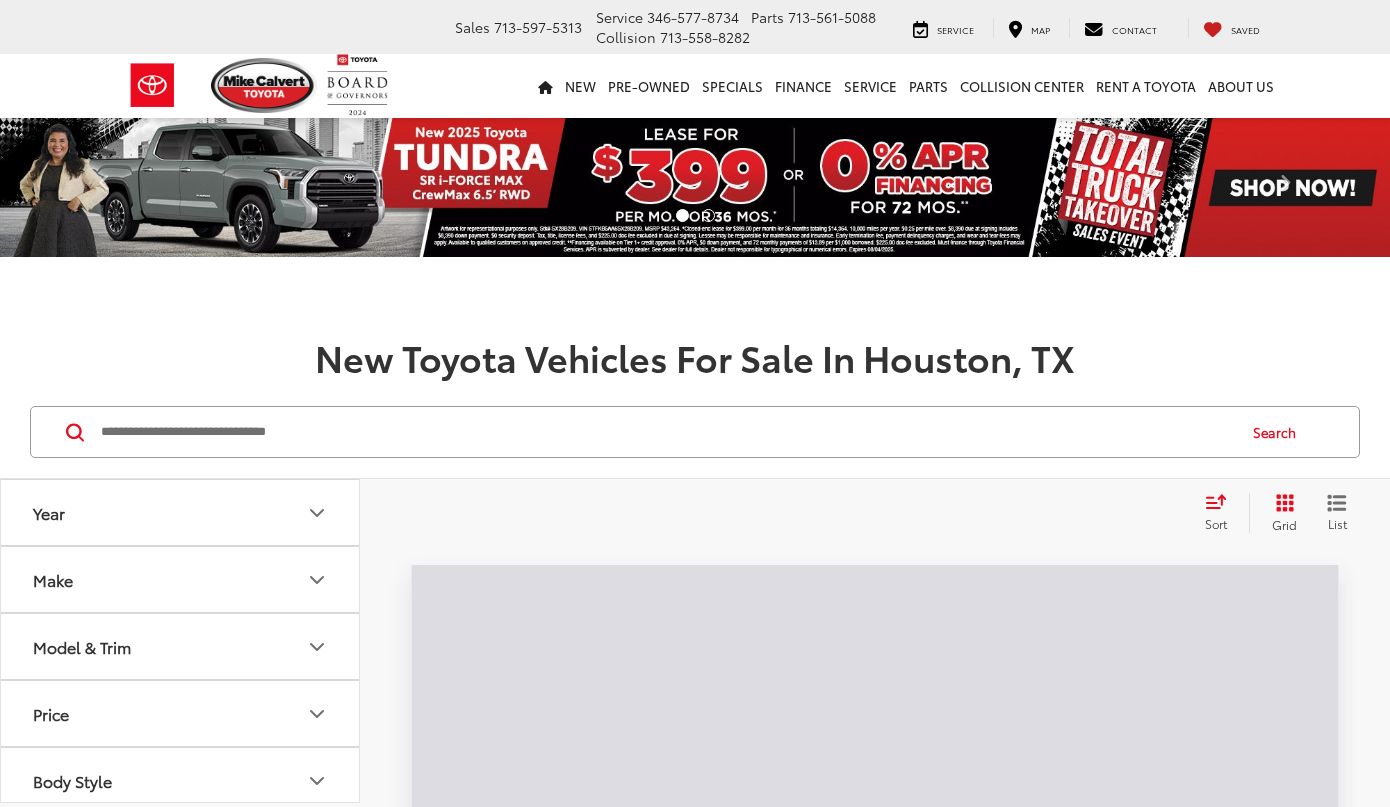 scroll, scrollTop: 0, scrollLeft: 0, axis: both 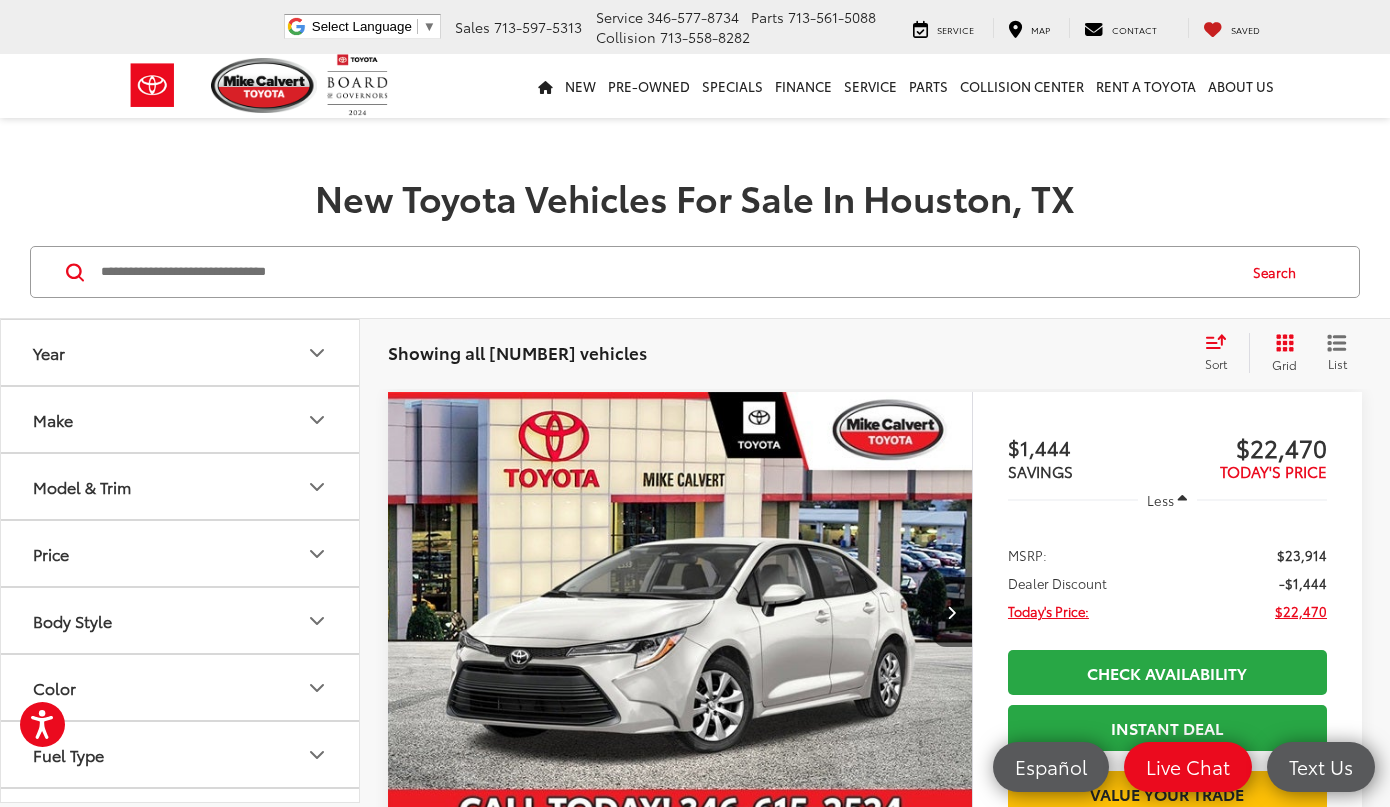 click 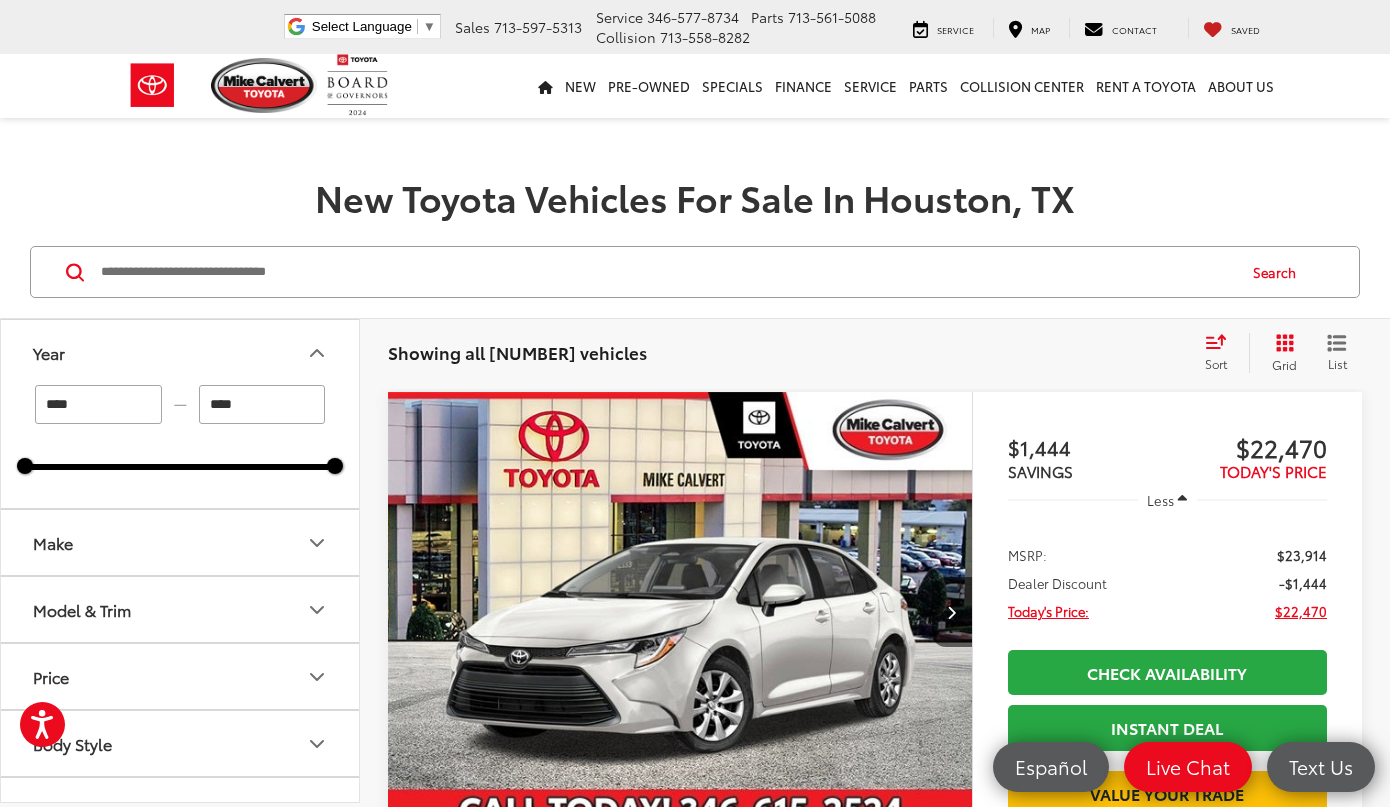 click on "****" at bounding box center (98, 404) 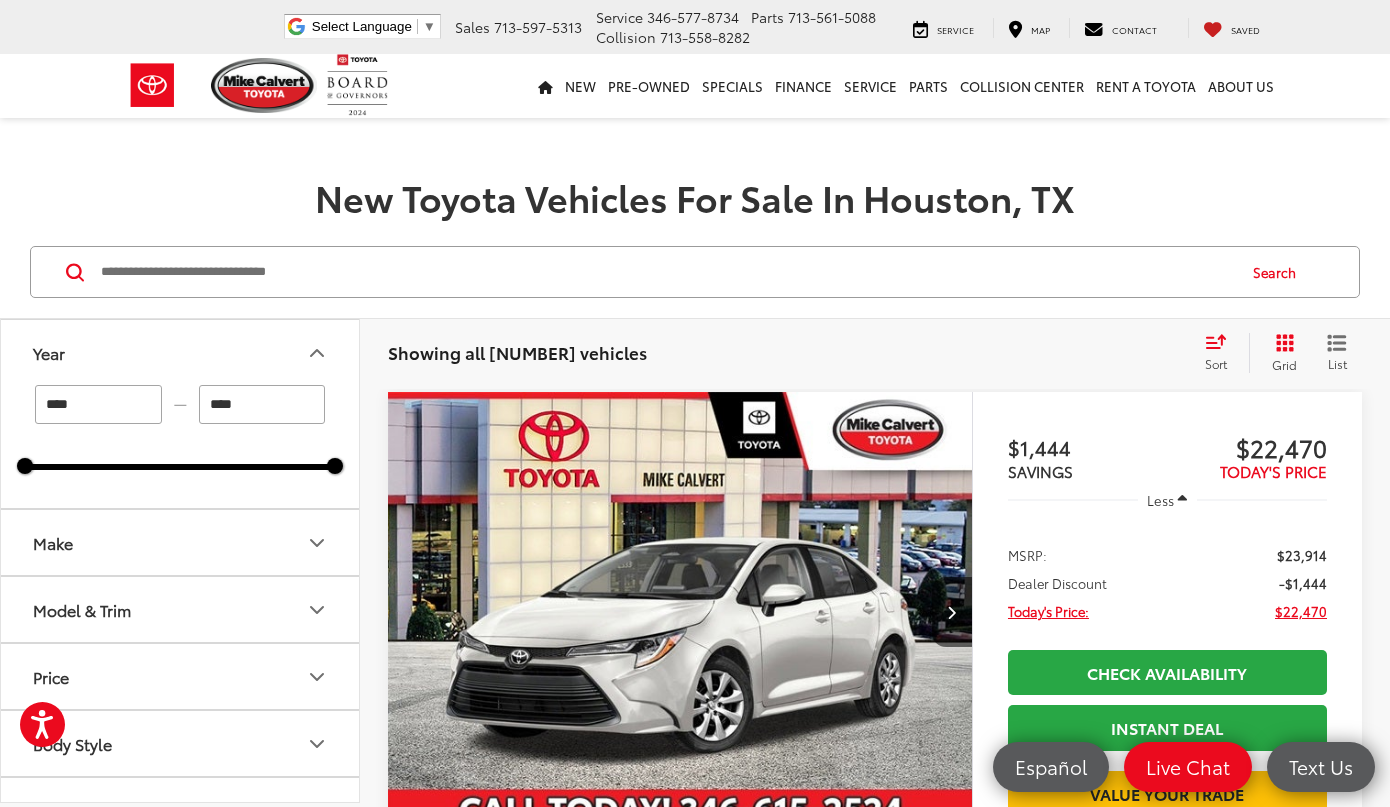 type on "****" 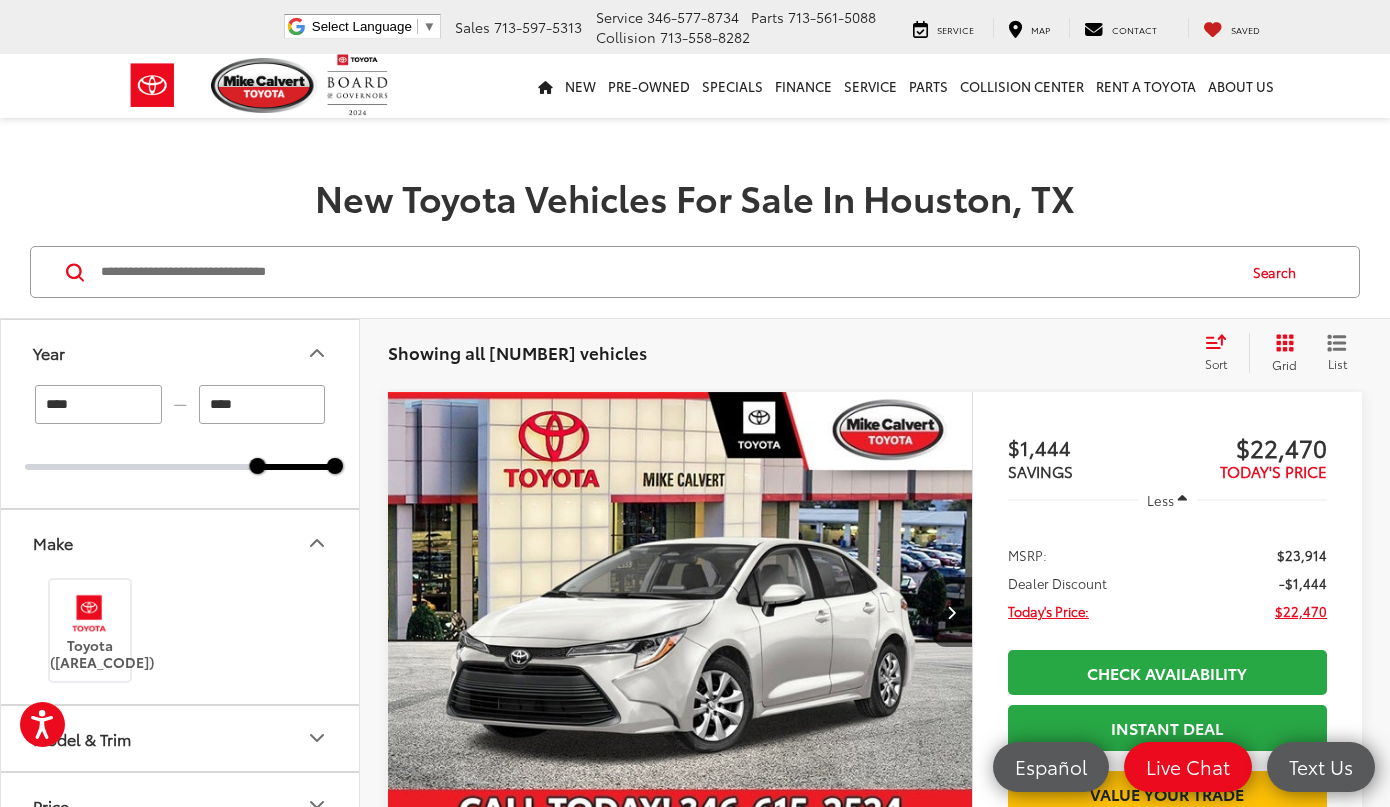 scroll, scrollTop: 335, scrollLeft: 0, axis: vertical 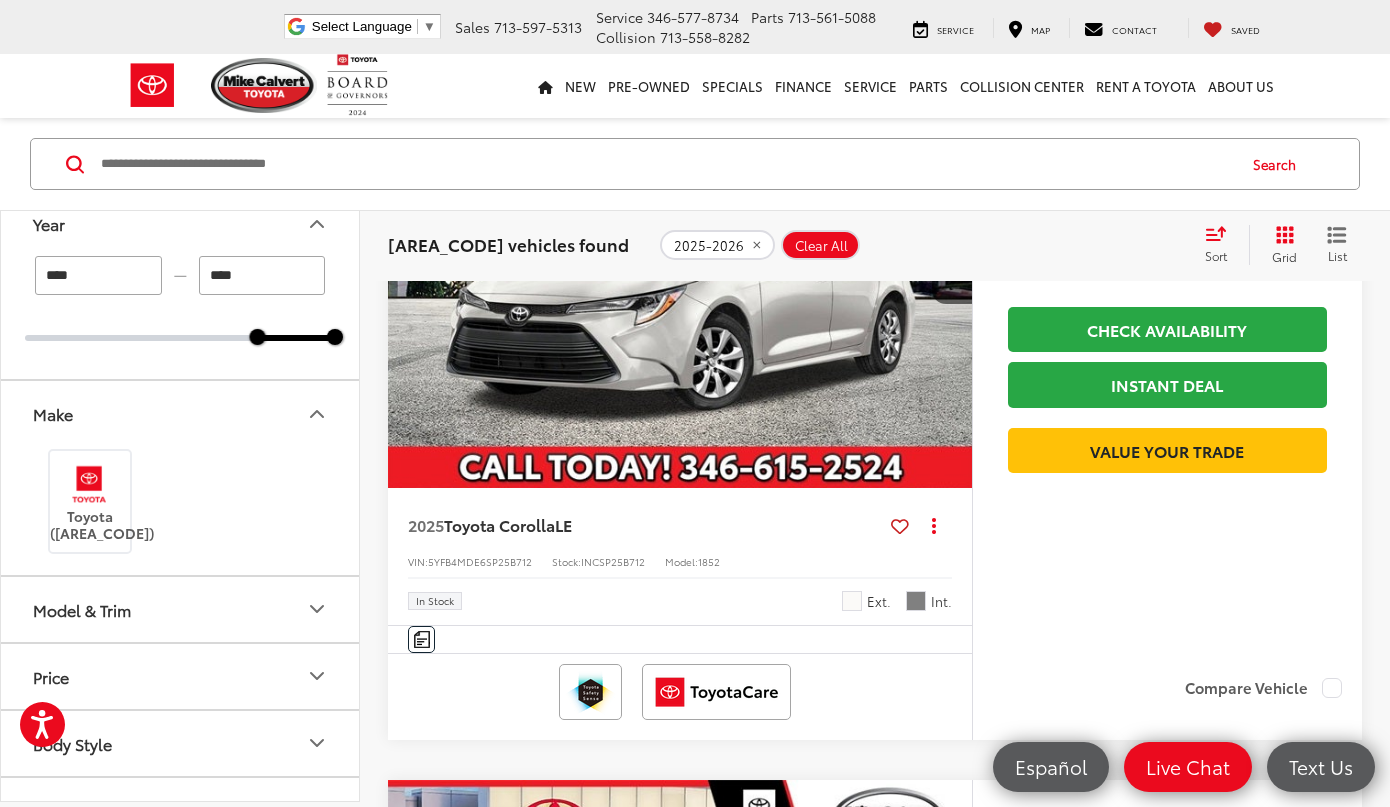 click 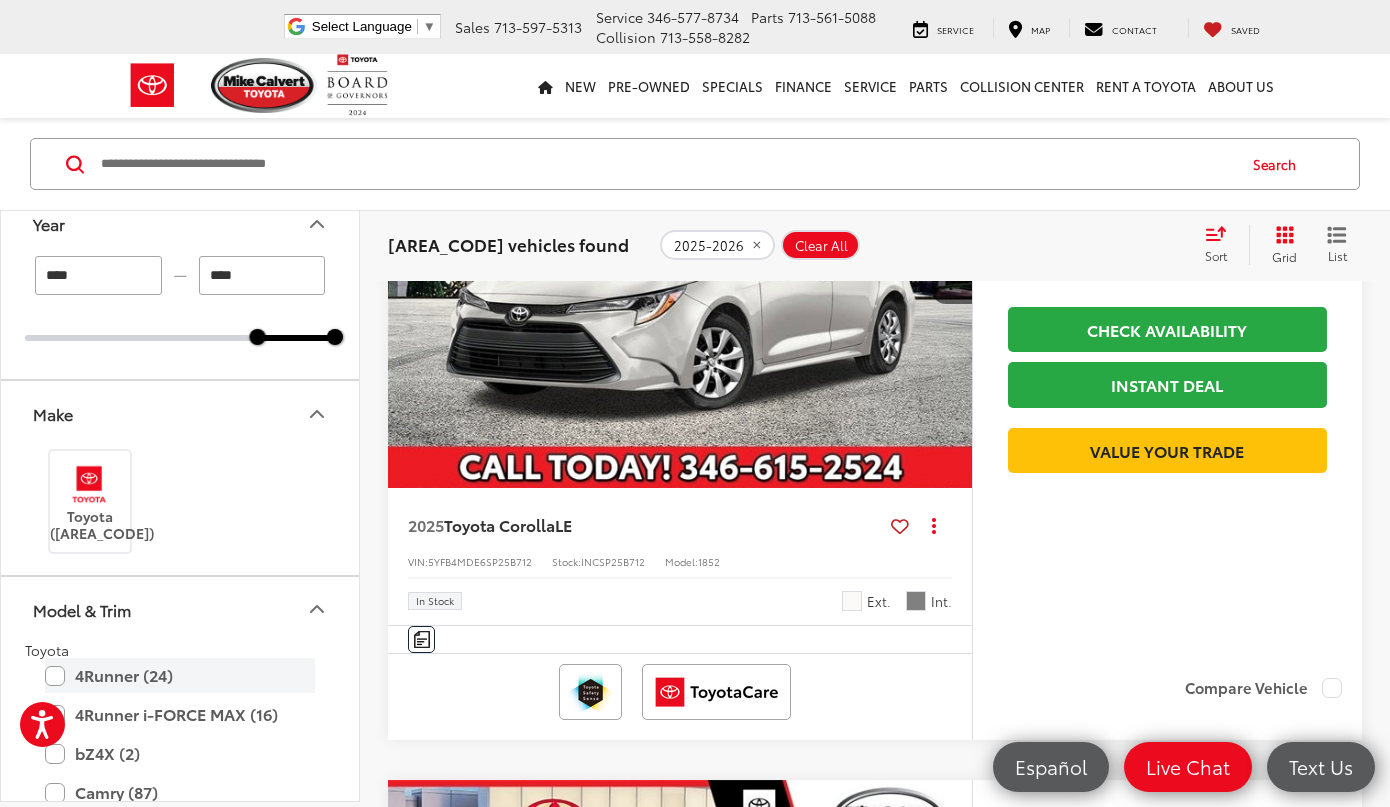 click on "4Runner (24)" at bounding box center (180, 675) 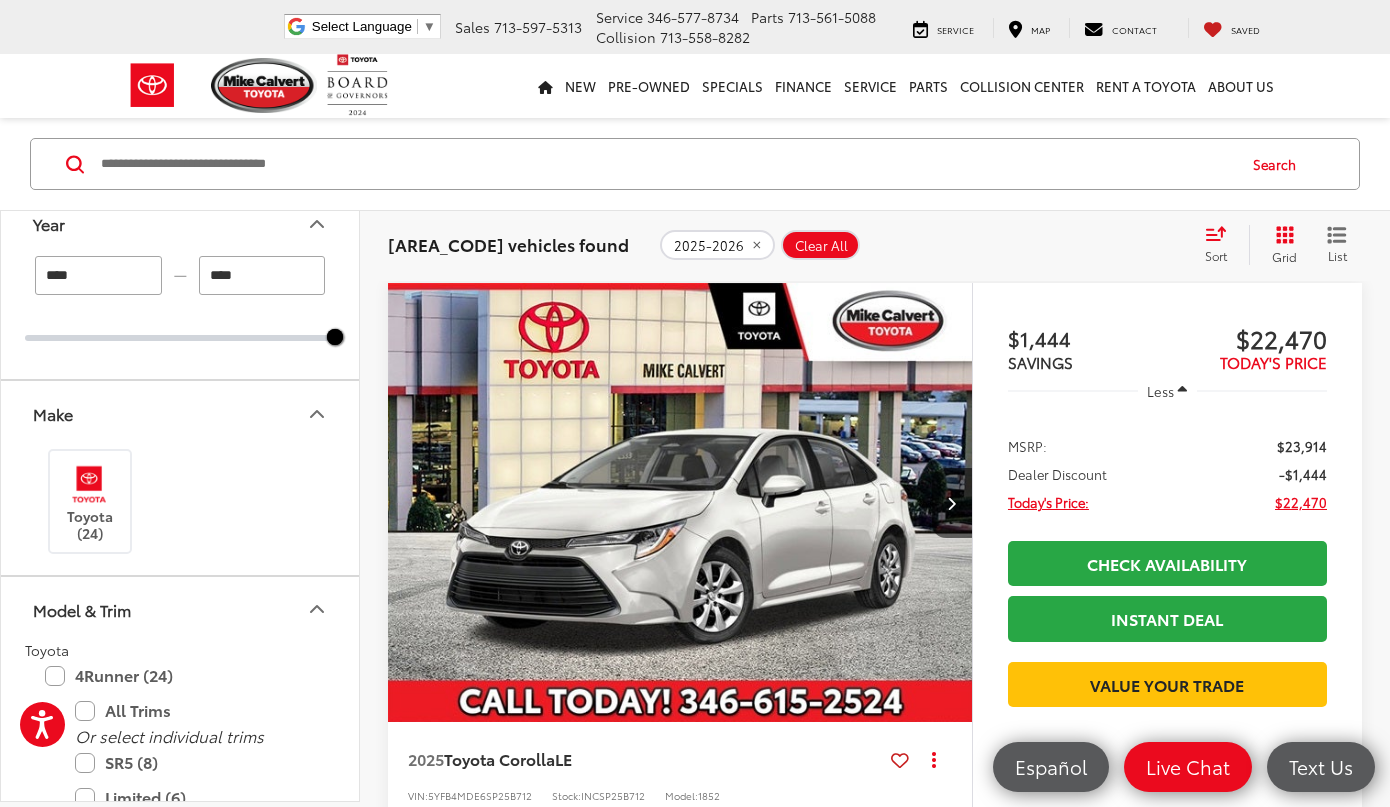 scroll, scrollTop: 267, scrollLeft: 0, axis: vertical 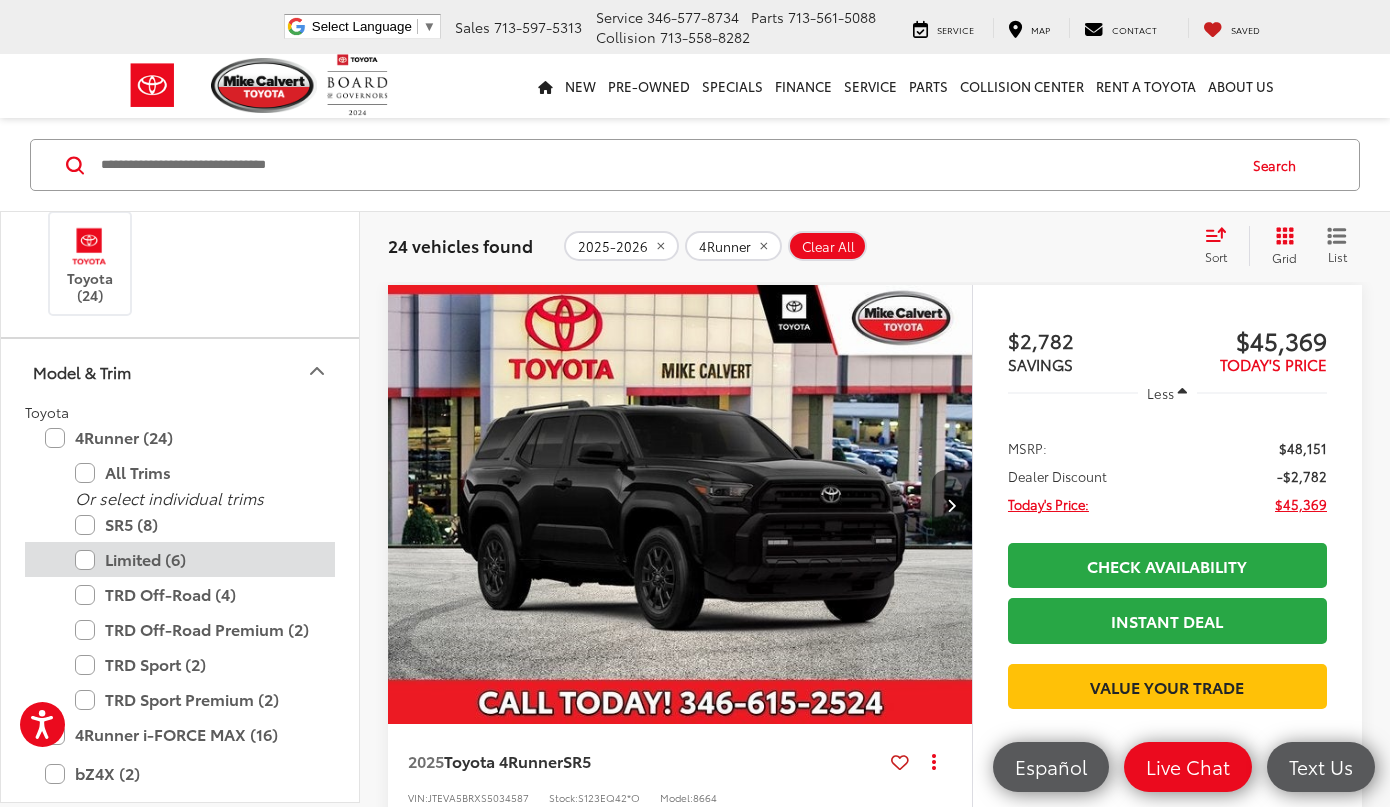 click on "Limited (6)" at bounding box center (195, 559) 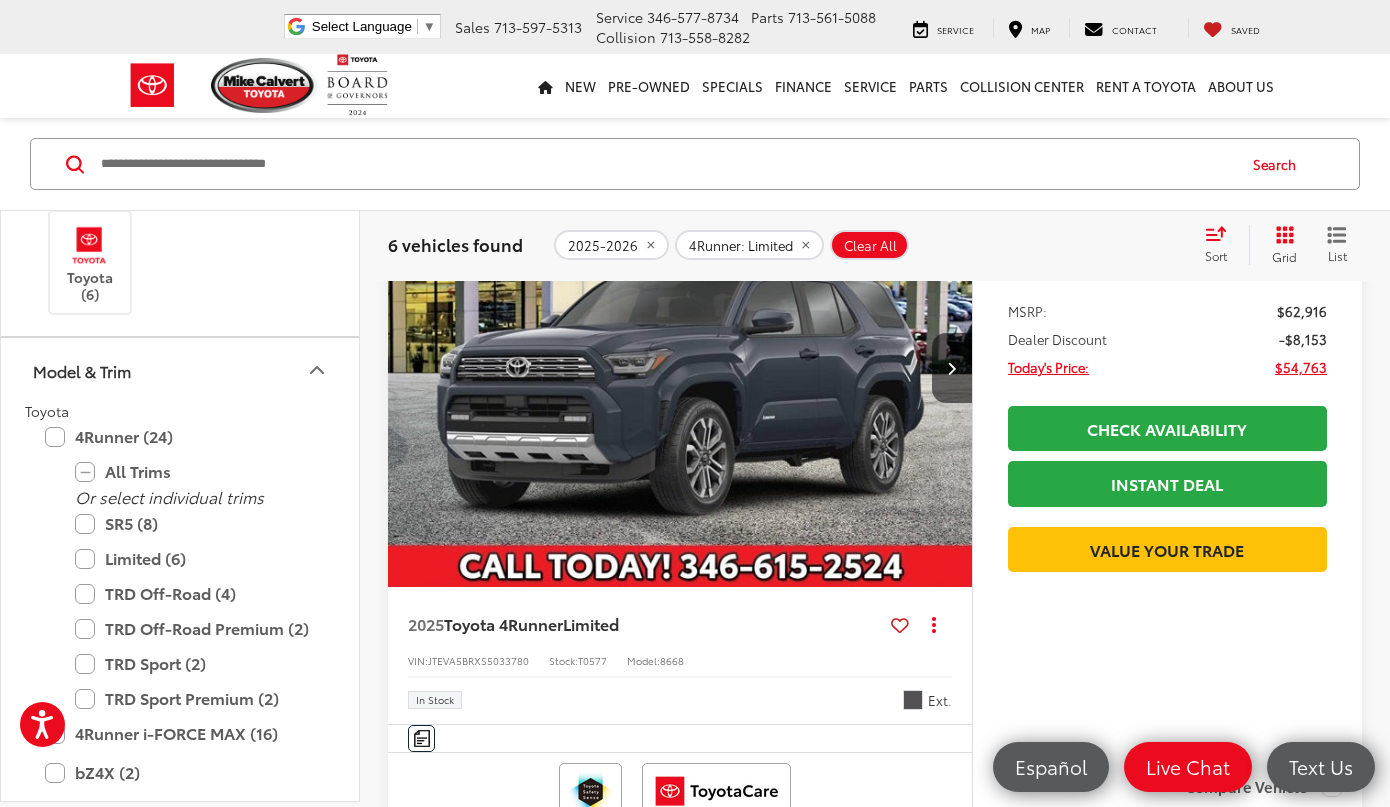 scroll, scrollTop: 417, scrollLeft: 0, axis: vertical 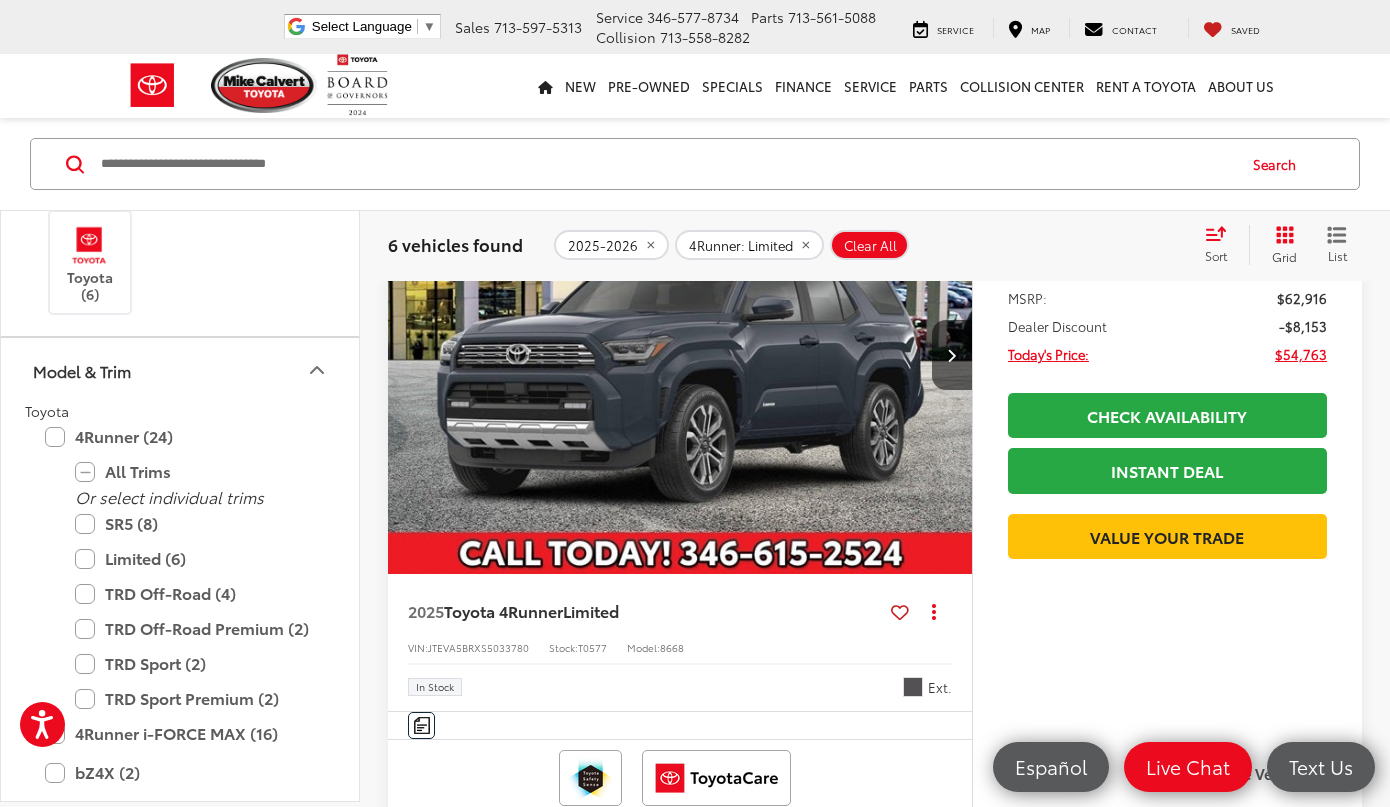 click at bounding box center [680, 355] 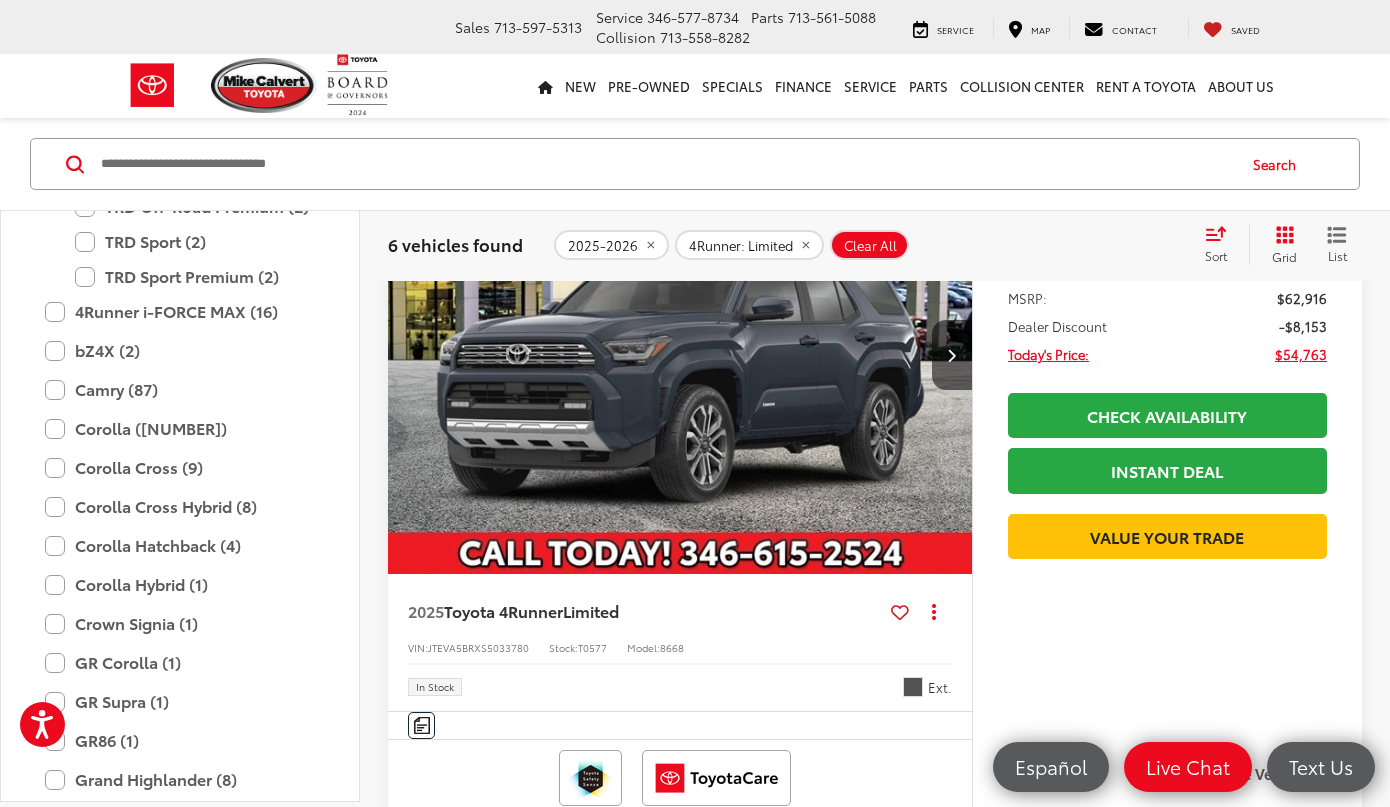 scroll, scrollTop: 698, scrollLeft: 0, axis: vertical 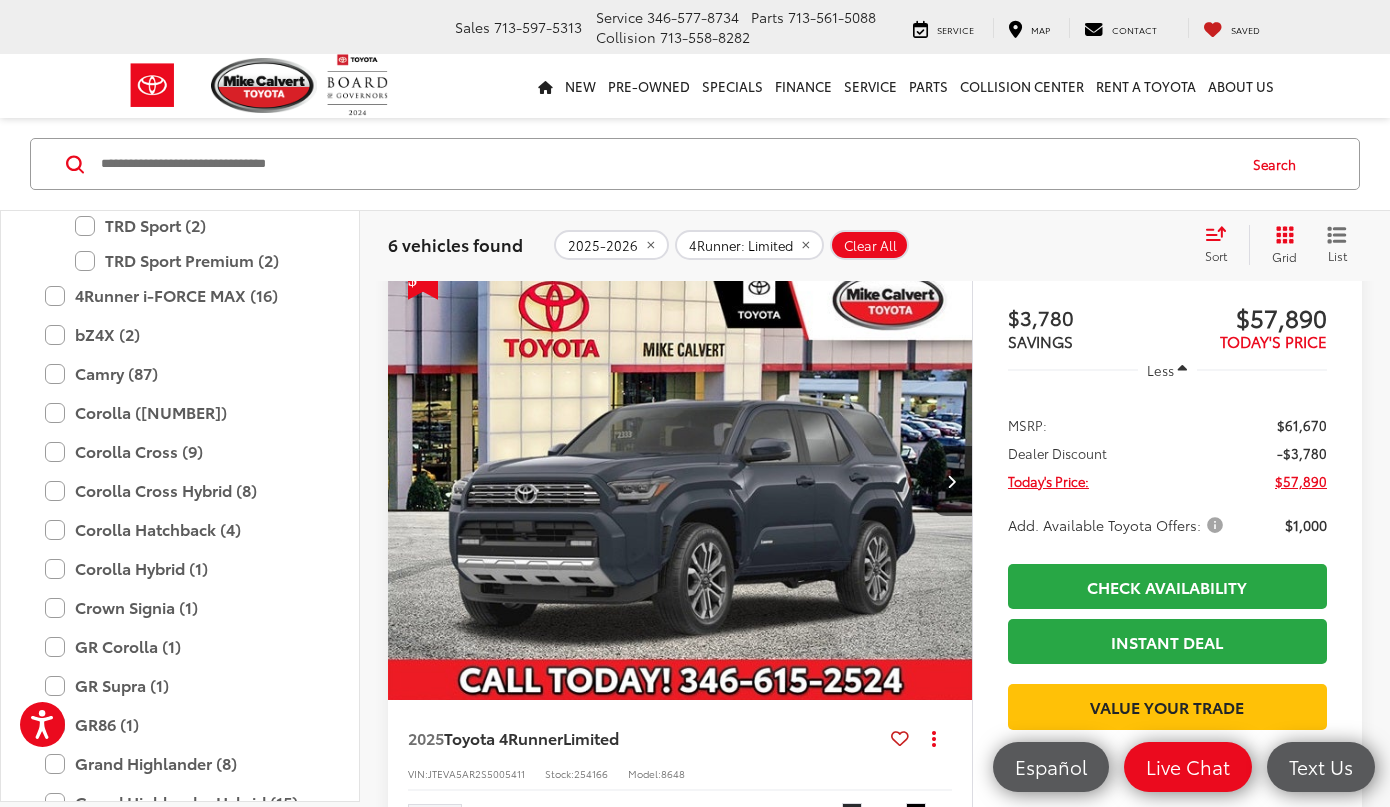 click at bounding box center [680, 482] 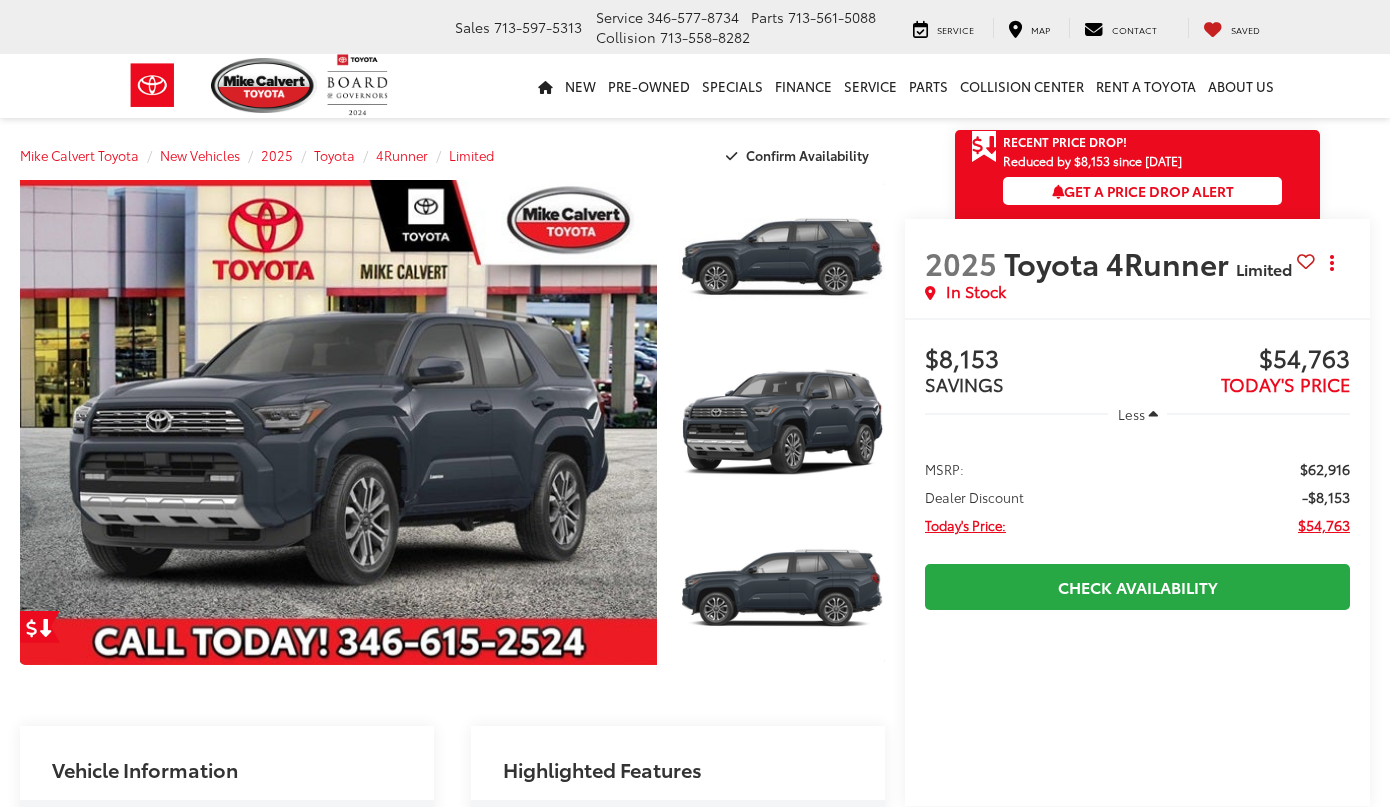 scroll, scrollTop: 0, scrollLeft: 0, axis: both 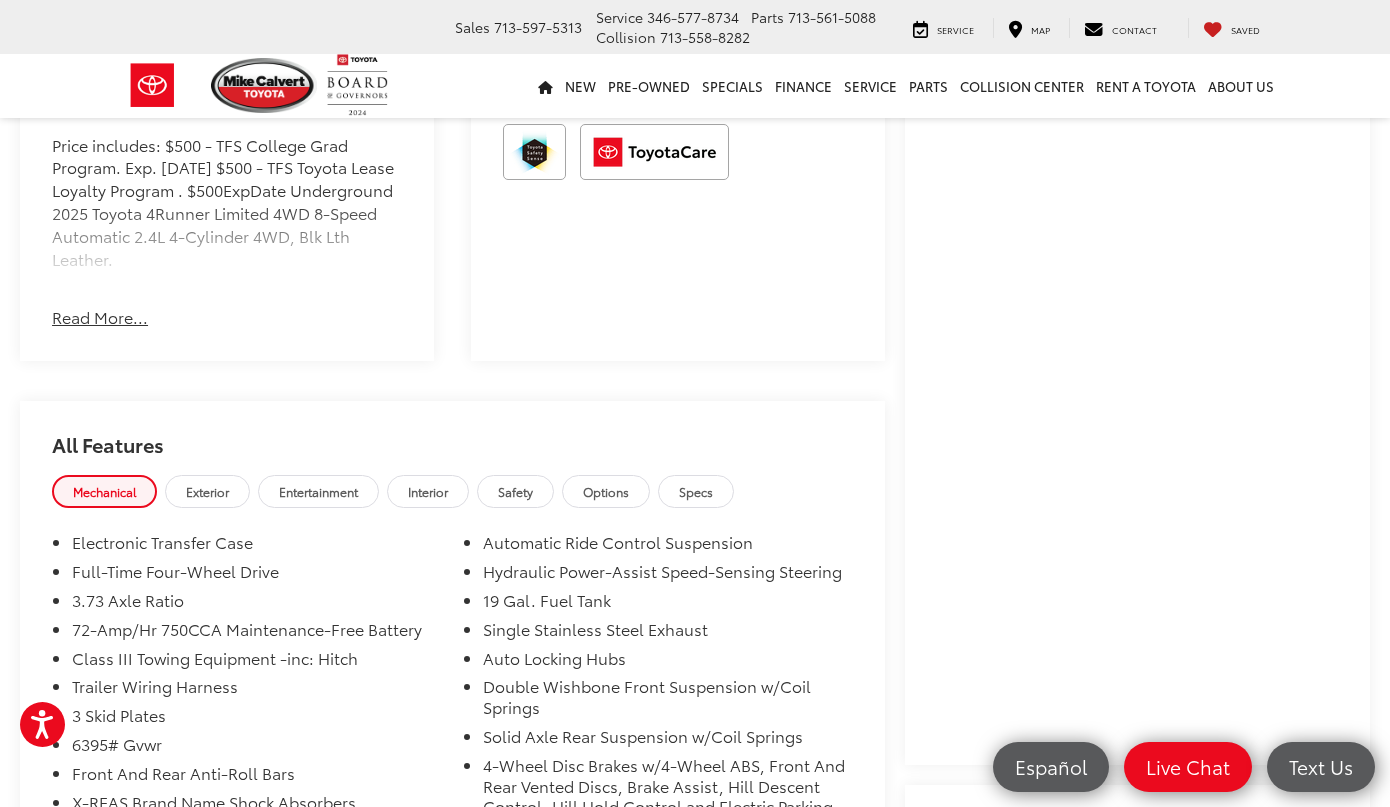 click on "Read More..." at bounding box center [100, 317] 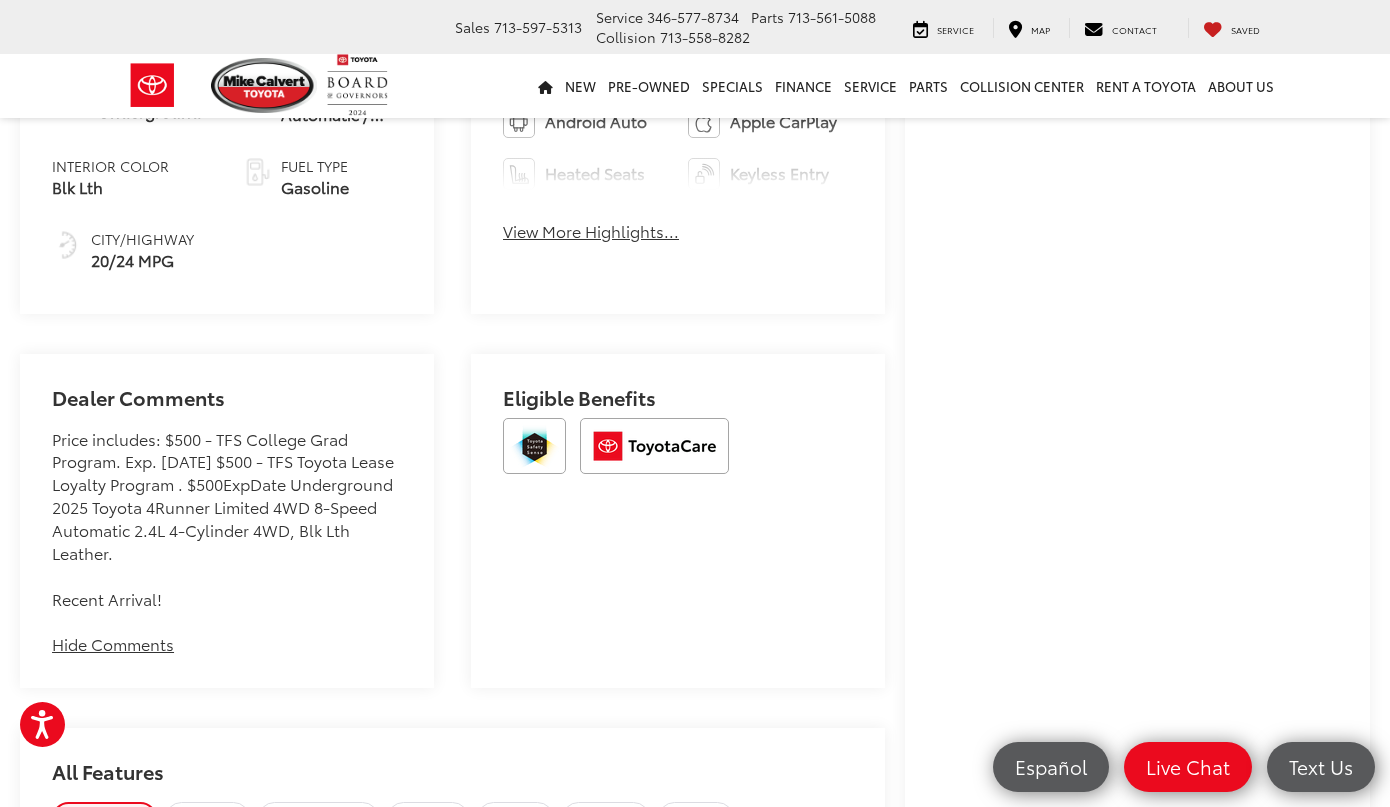 scroll, scrollTop: 845, scrollLeft: 0, axis: vertical 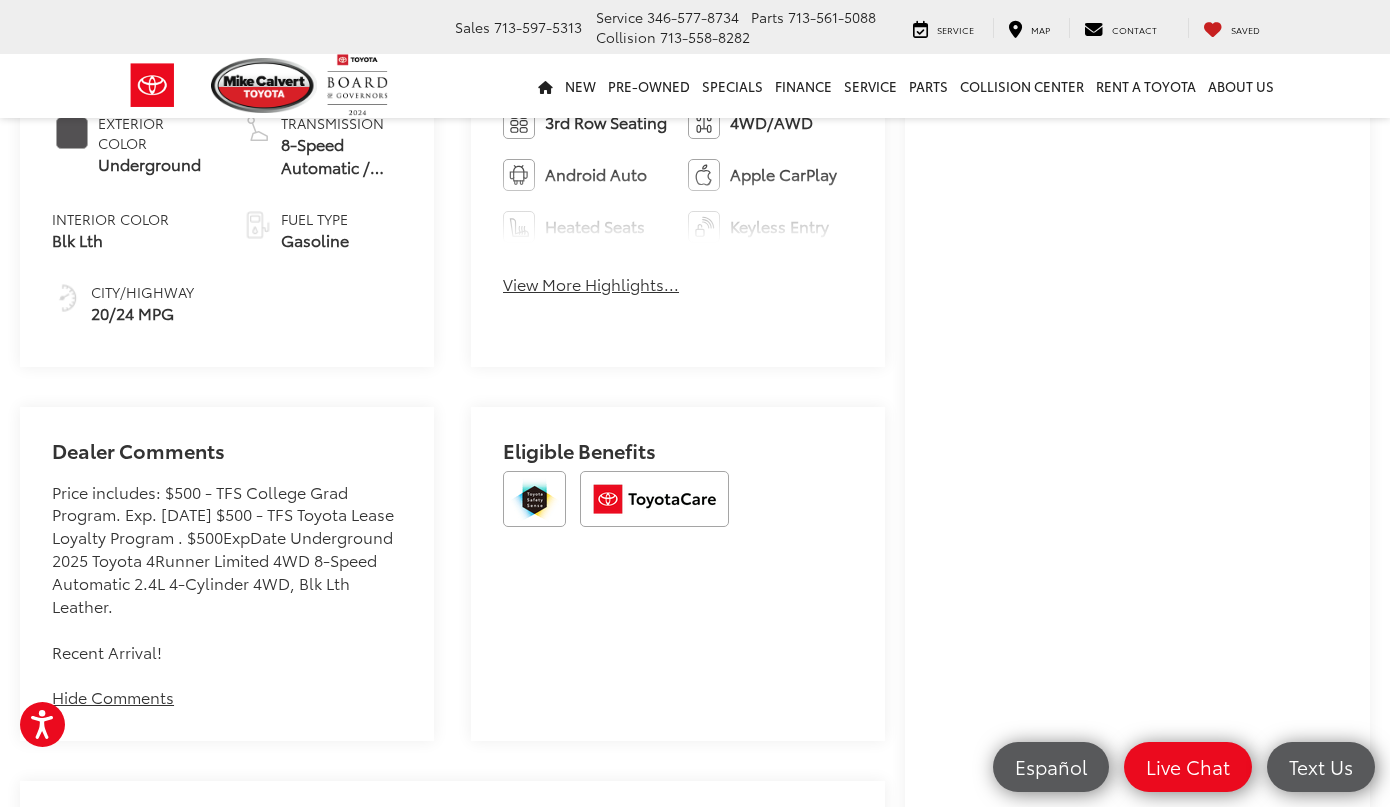 click on "View More Highlights..." at bounding box center (591, 284) 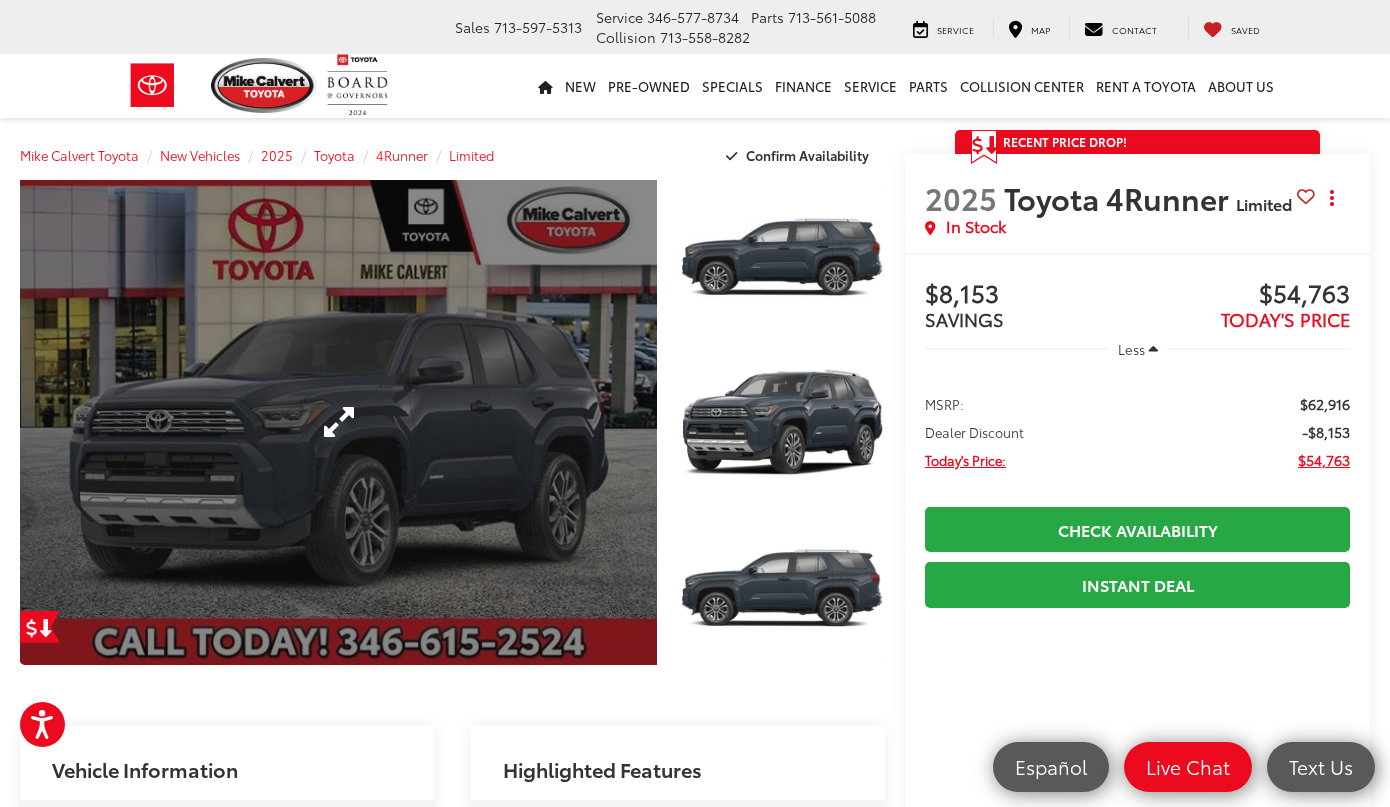 scroll, scrollTop: 0, scrollLeft: 0, axis: both 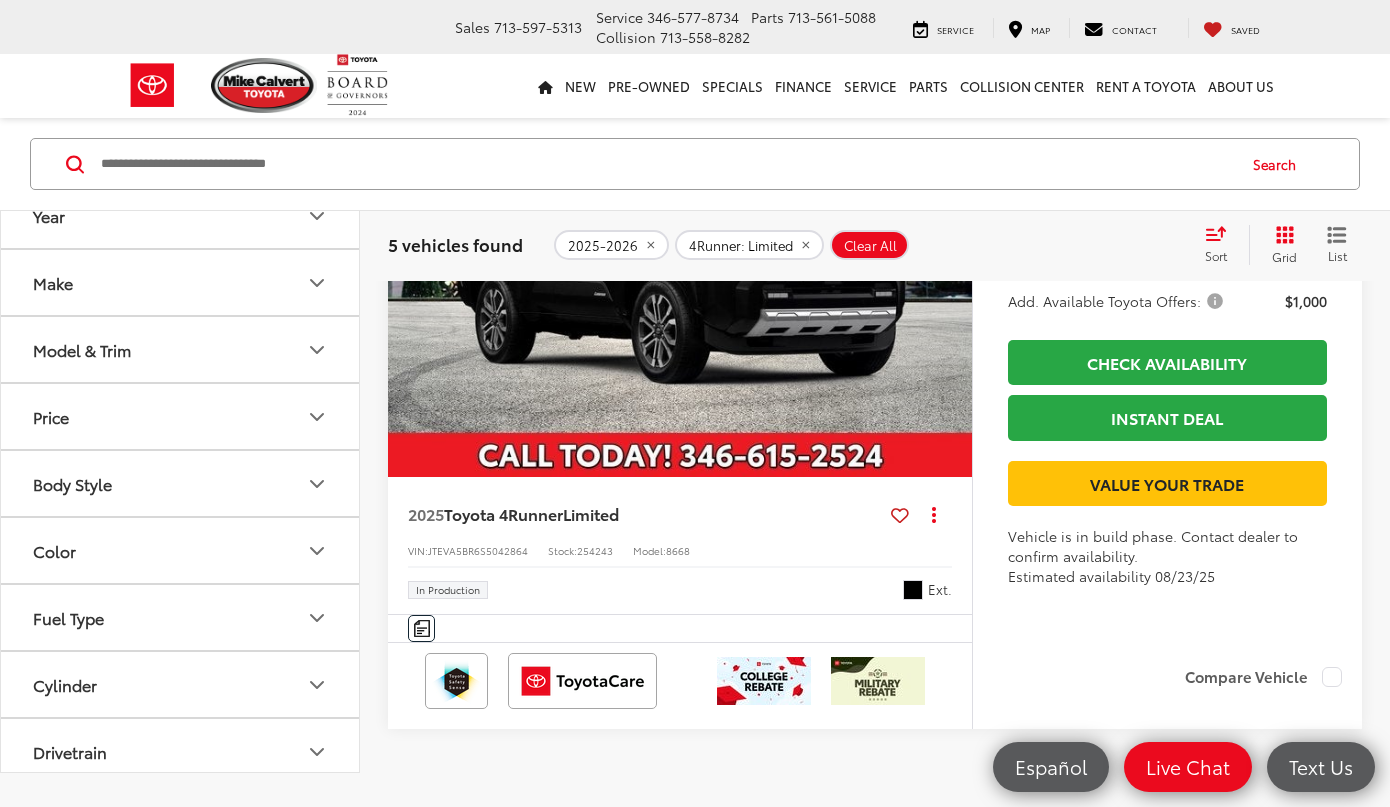 click at bounding box center (680, 258) 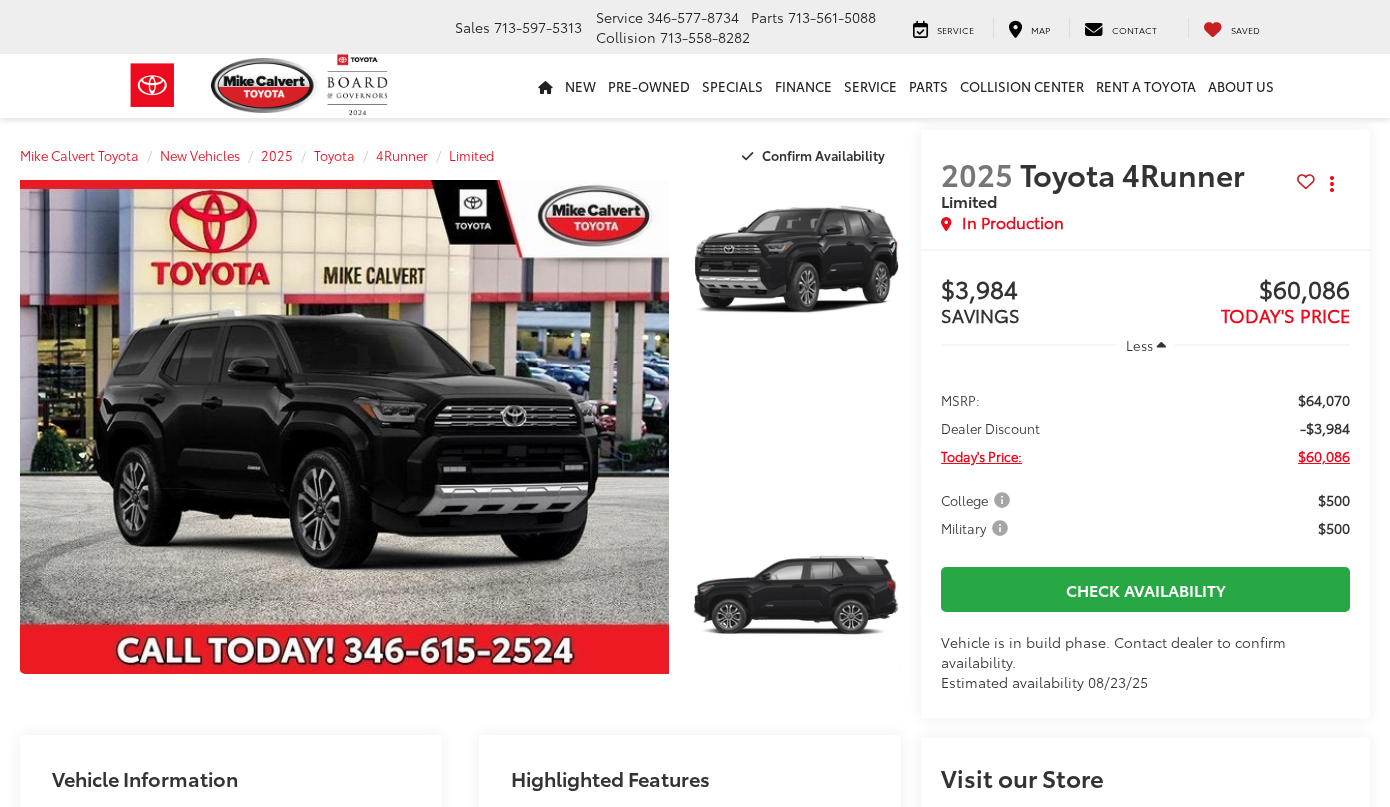 scroll, scrollTop: 0, scrollLeft: 0, axis: both 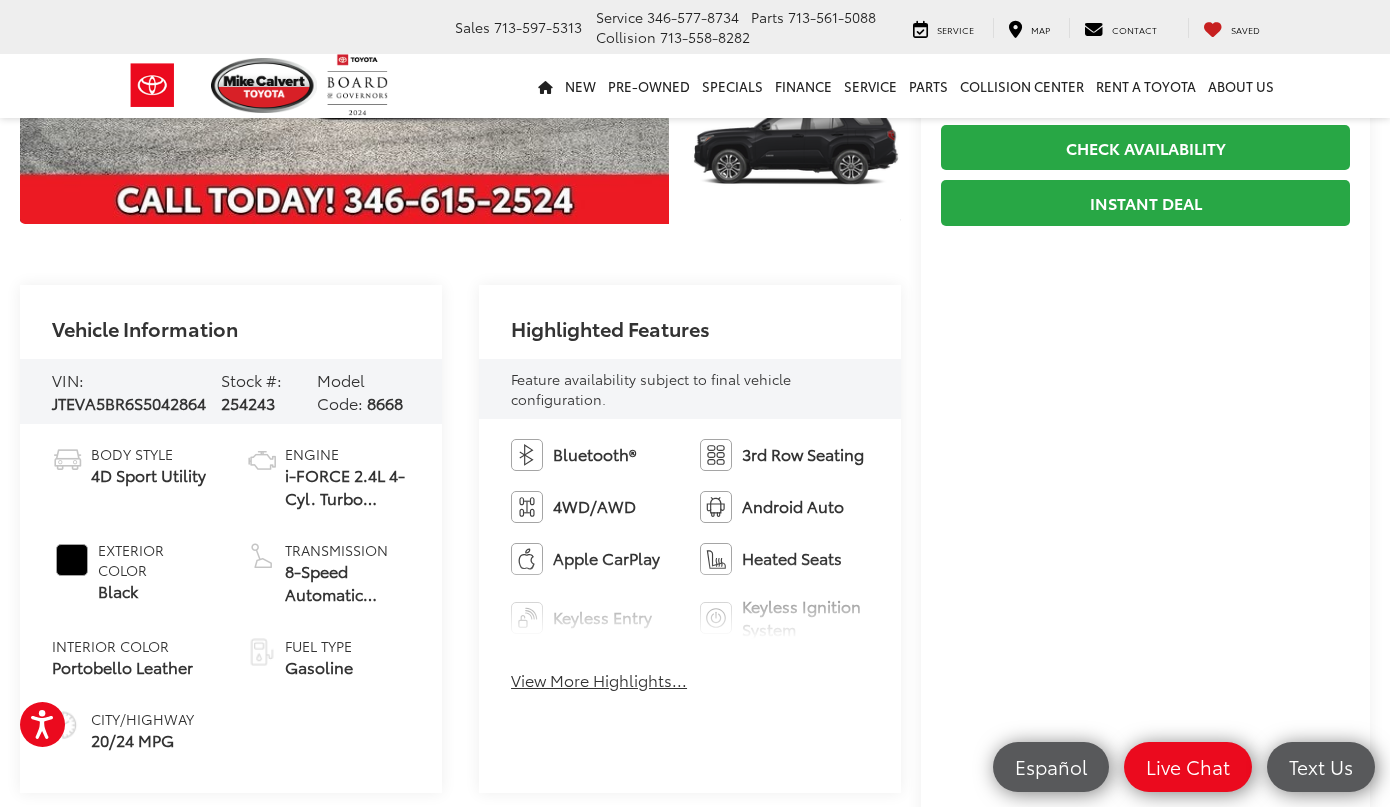 click on "View More Highlights..." at bounding box center (599, 680) 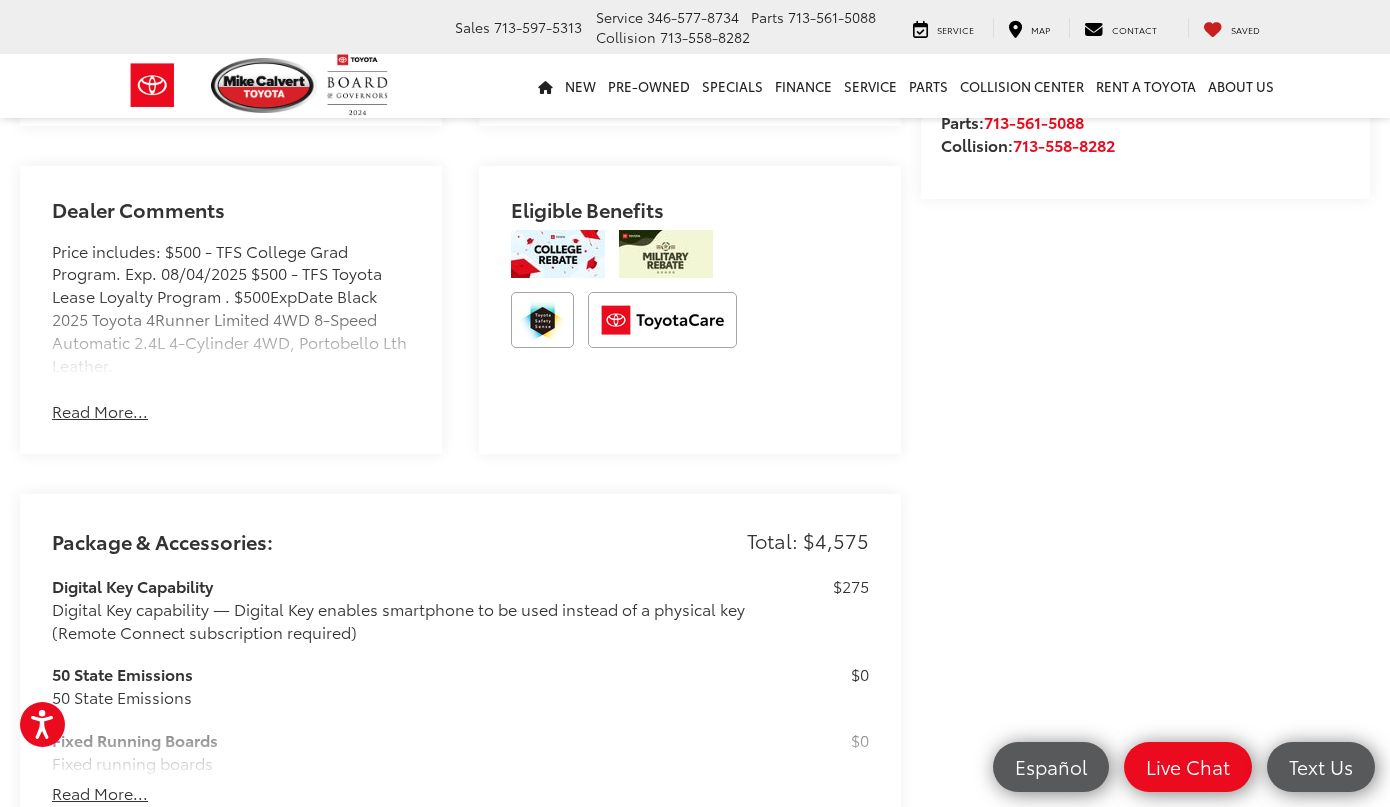 scroll, scrollTop: 1498, scrollLeft: 0, axis: vertical 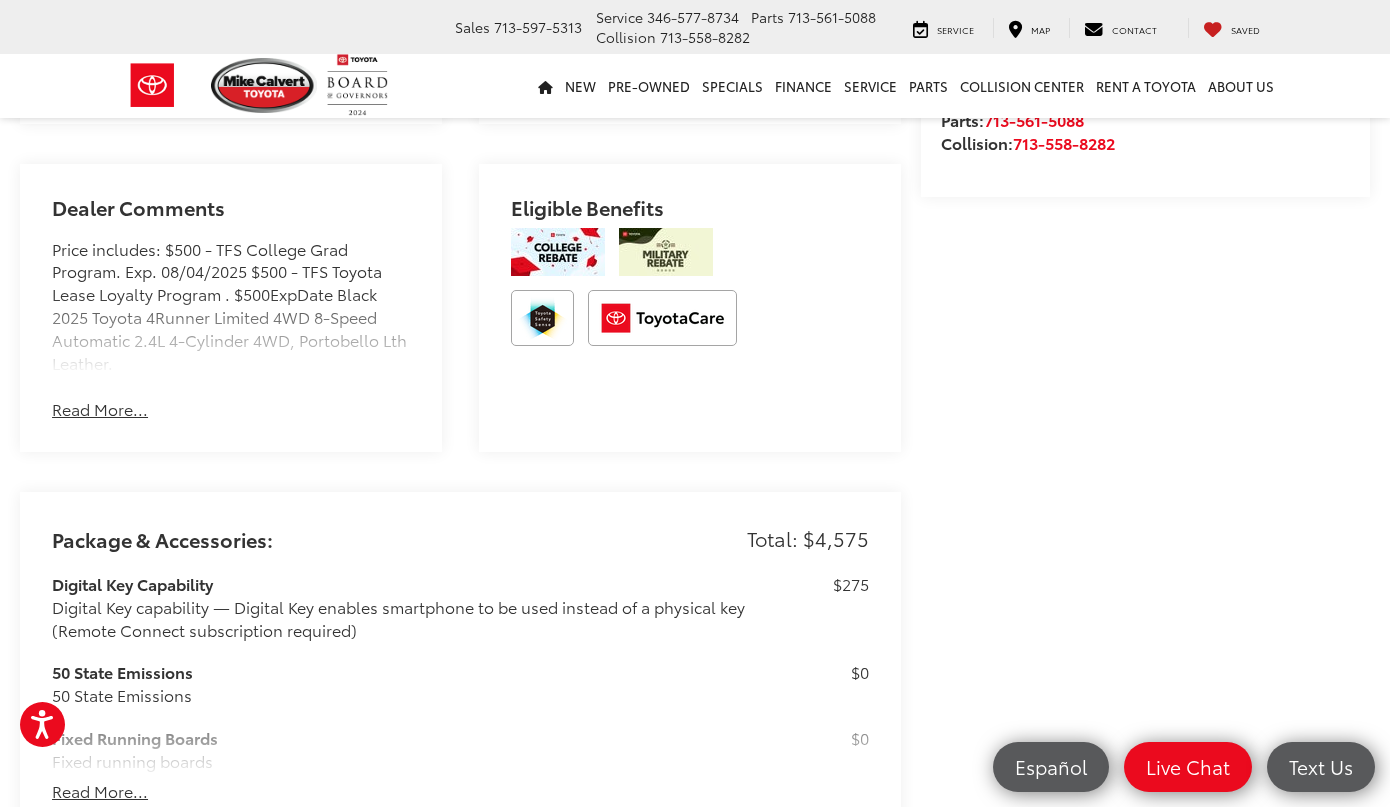 click on "Read More..." at bounding box center [100, 409] 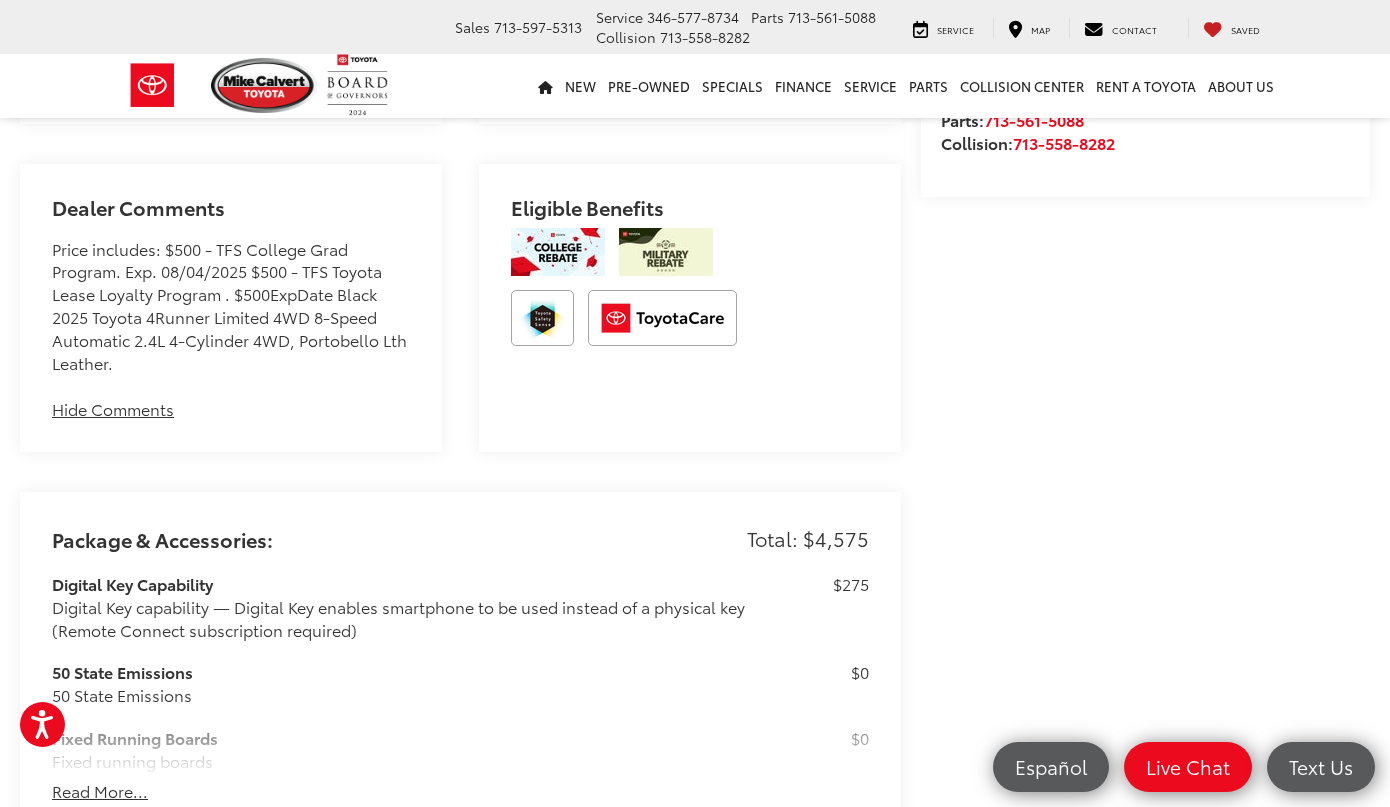 click on "Hide Comments" at bounding box center [113, 409] 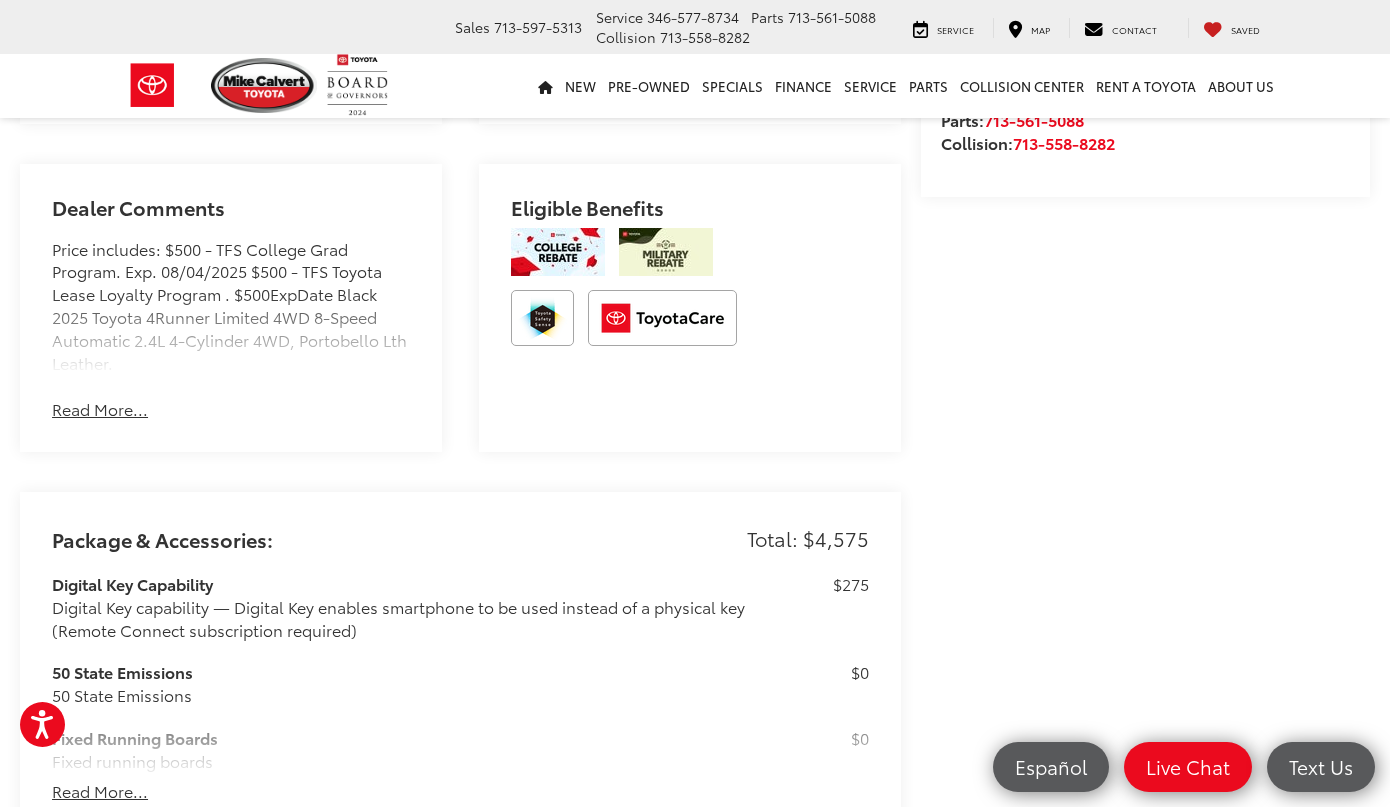 click on "Read More..." at bounding box center [100, 409] 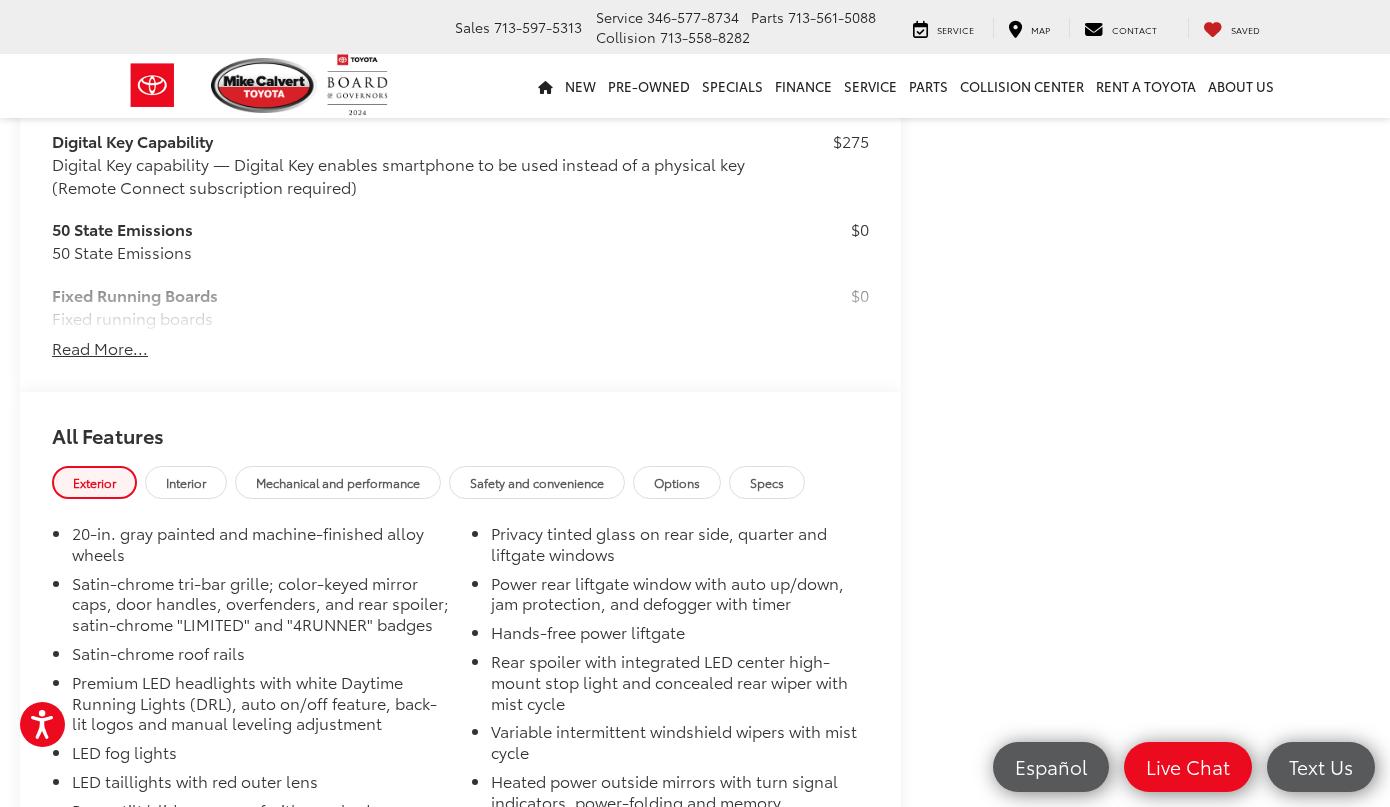 scroll, scrollTop: 1944, scrollLeft: 0, axis: vertical 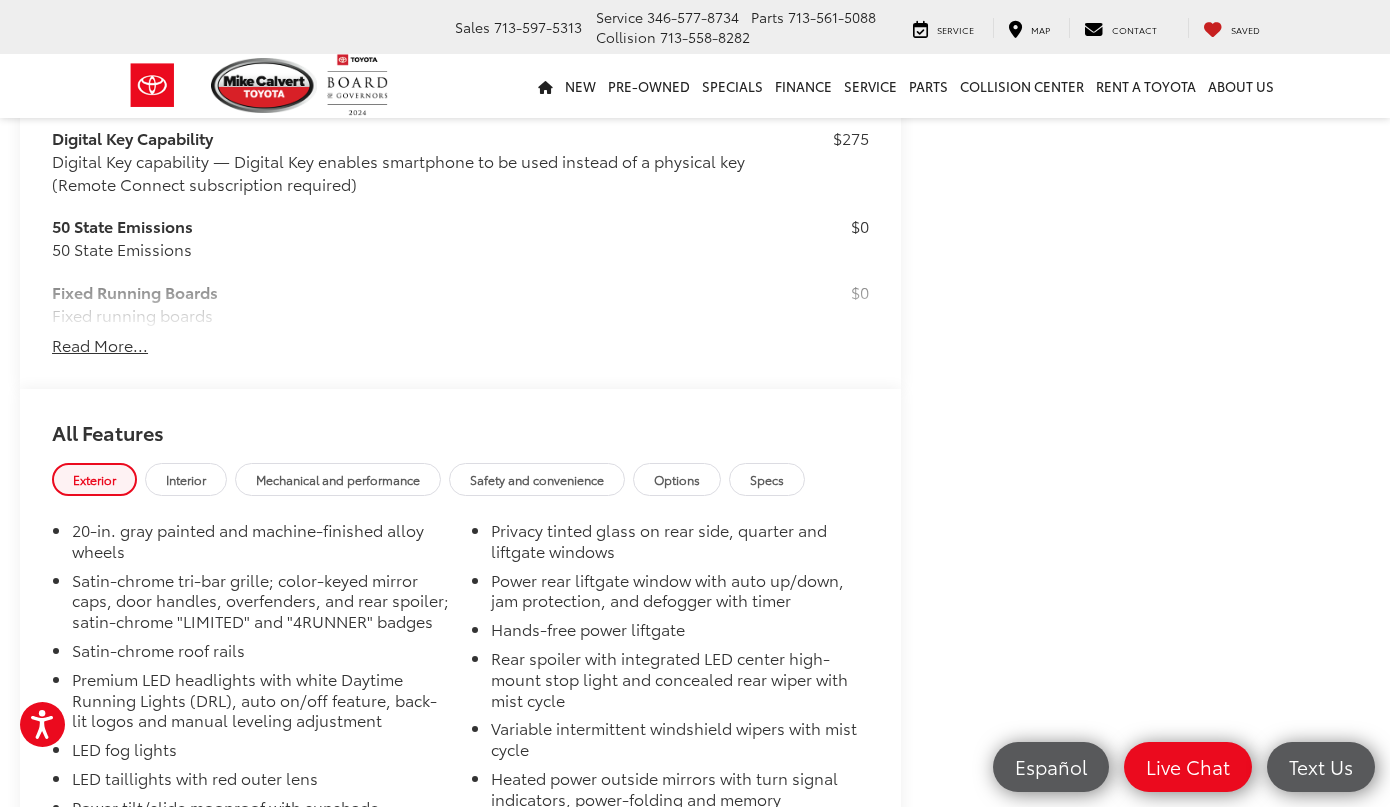 click on "Read More..." at bounding box center (100, 345) 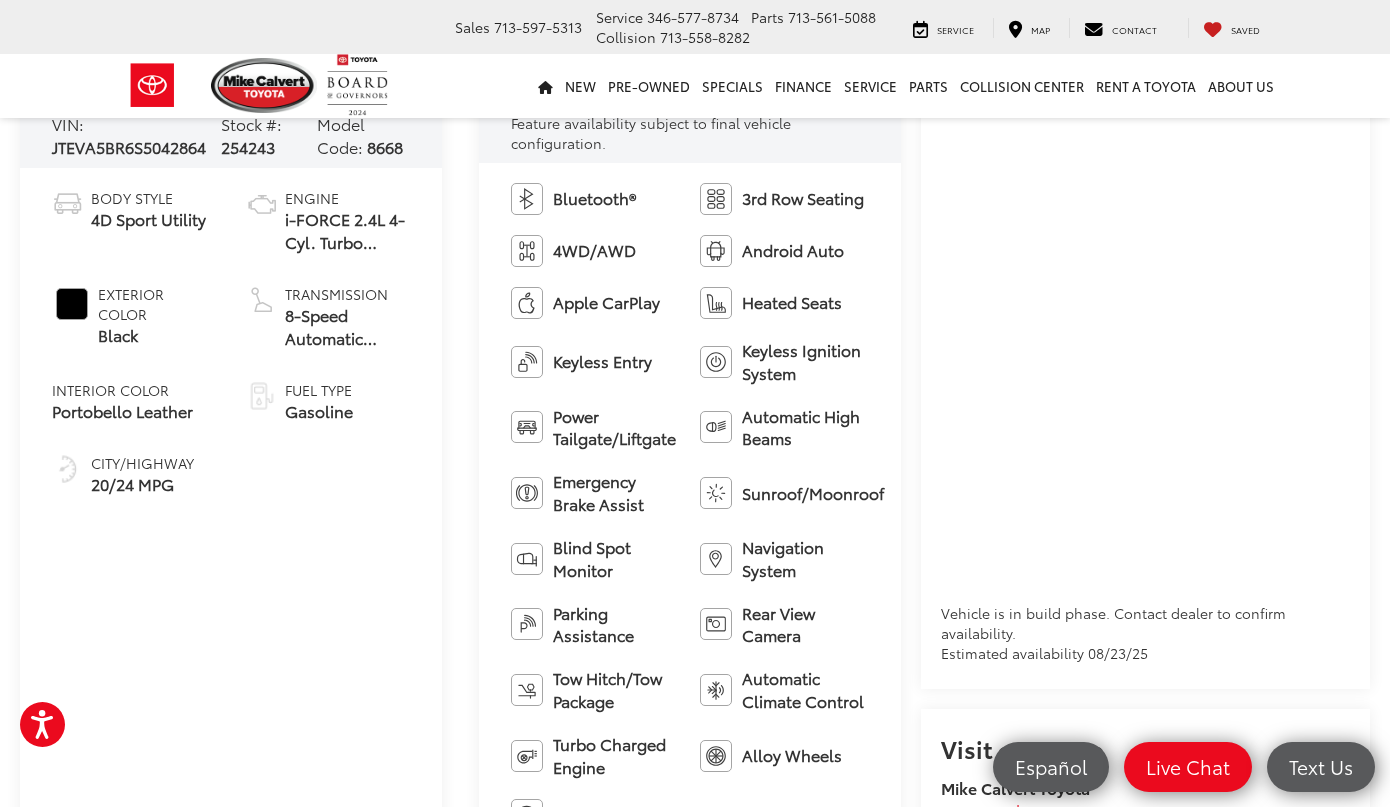 scroll, scrollTop: 693, scrollLeft: 0, axis: vertical 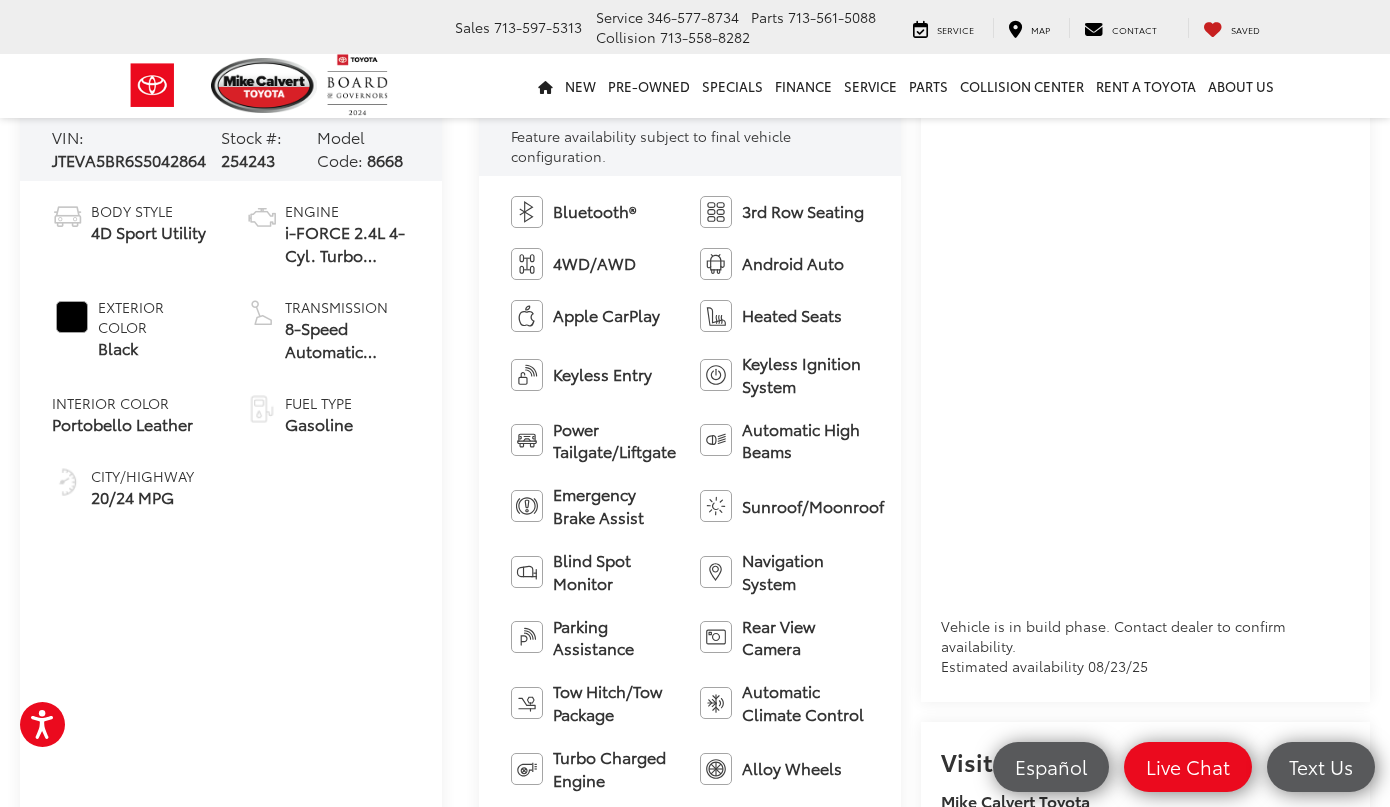 click at bounding box center (941, 676) 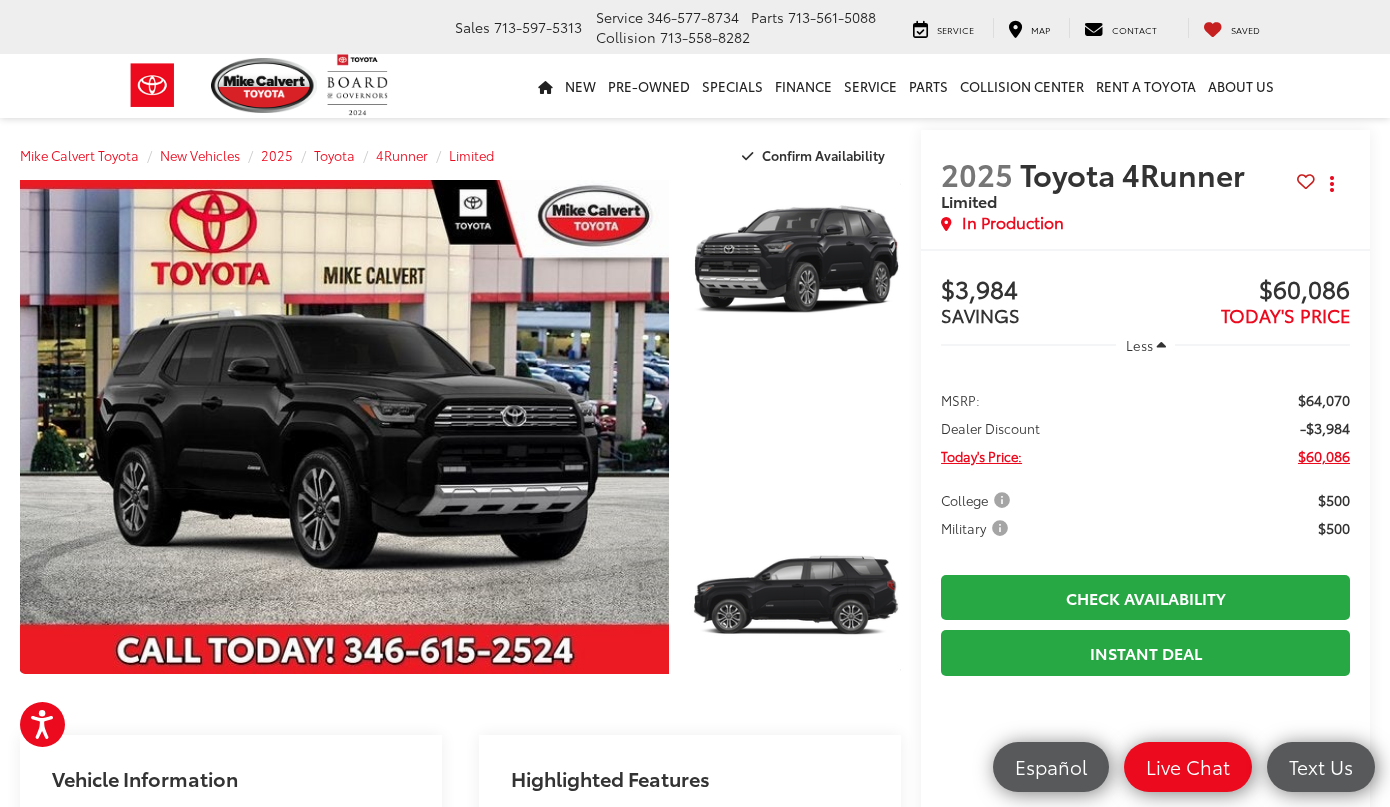 scroll, scrollTop: 0, scrollLeft: 0, axis: both 